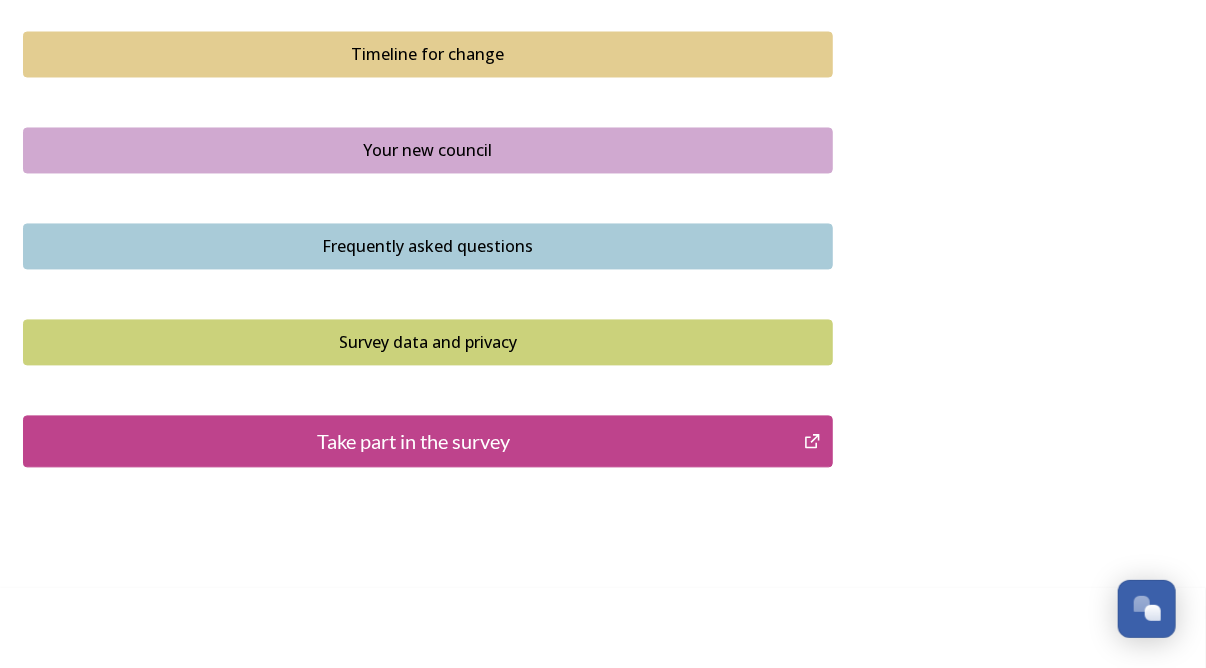 scroll, scrollTop: 1480, scrollLeft: 0, axis: vertical 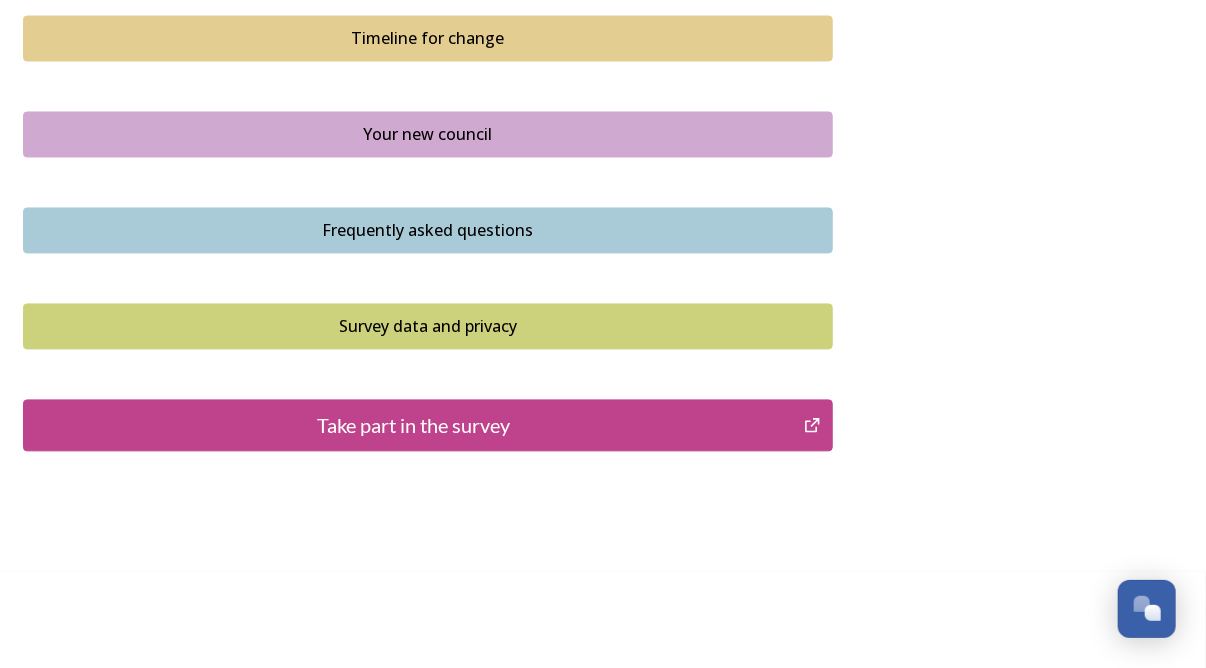 click on "Take part in the survey" at bounding box center (413, 426) 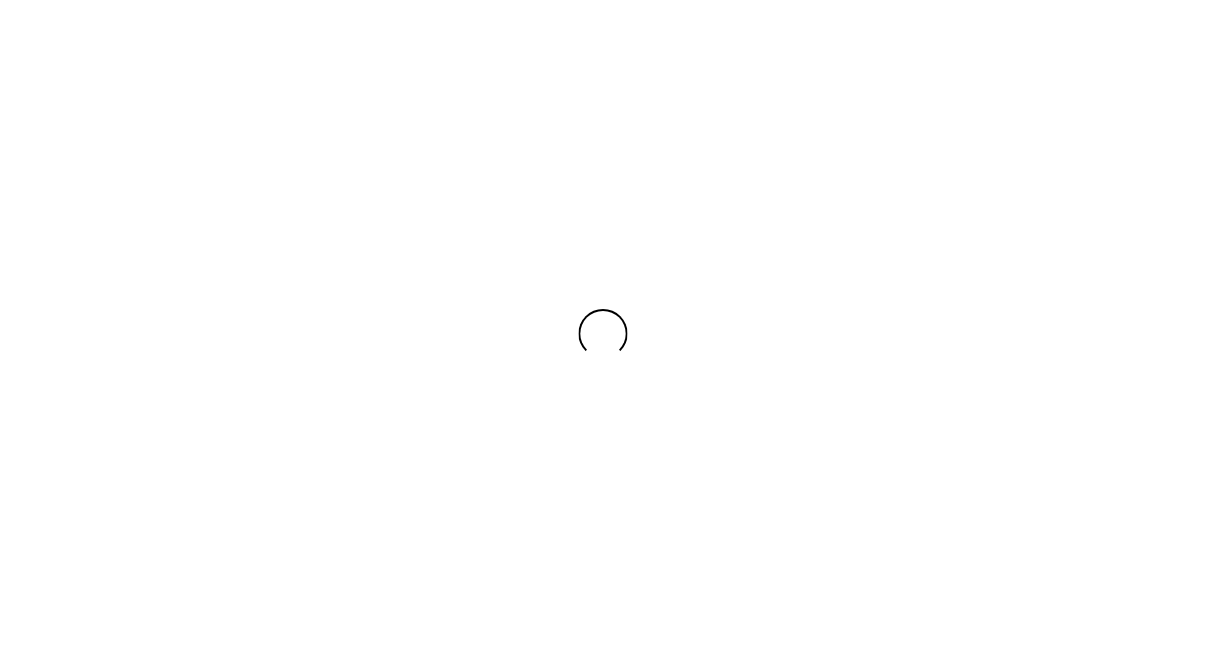 scroll, scrollTop: 0, scrollLeft: 0, axis: both 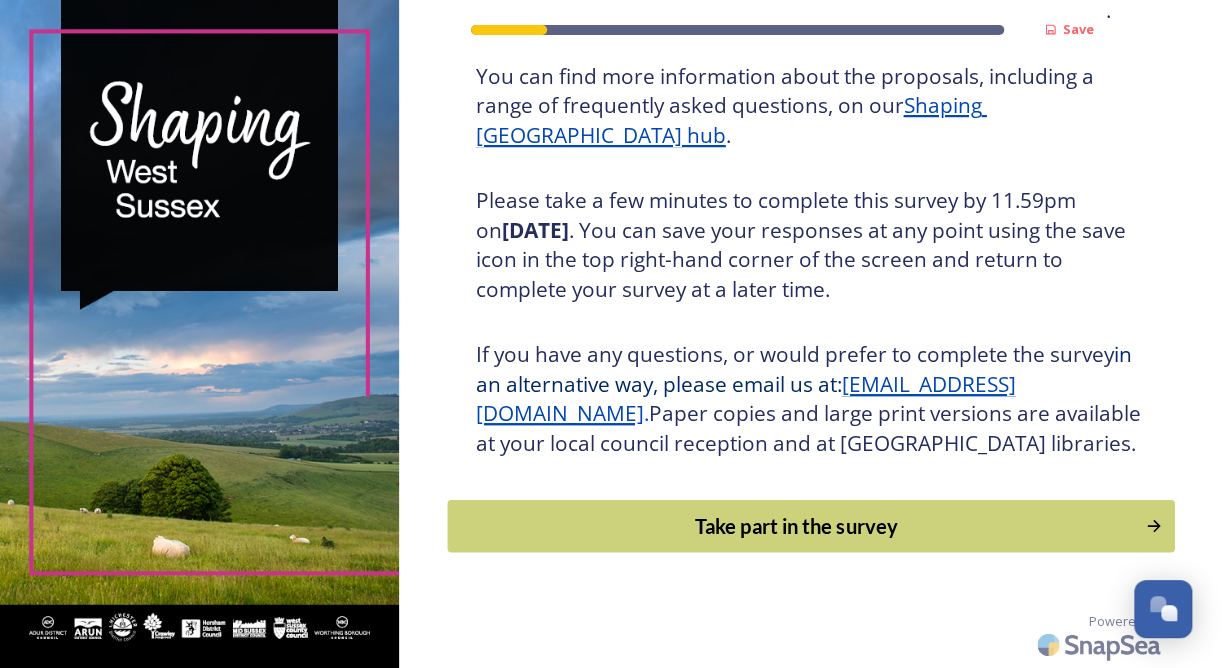 click on "Take part in the survey" at bounding box center (796, 526) 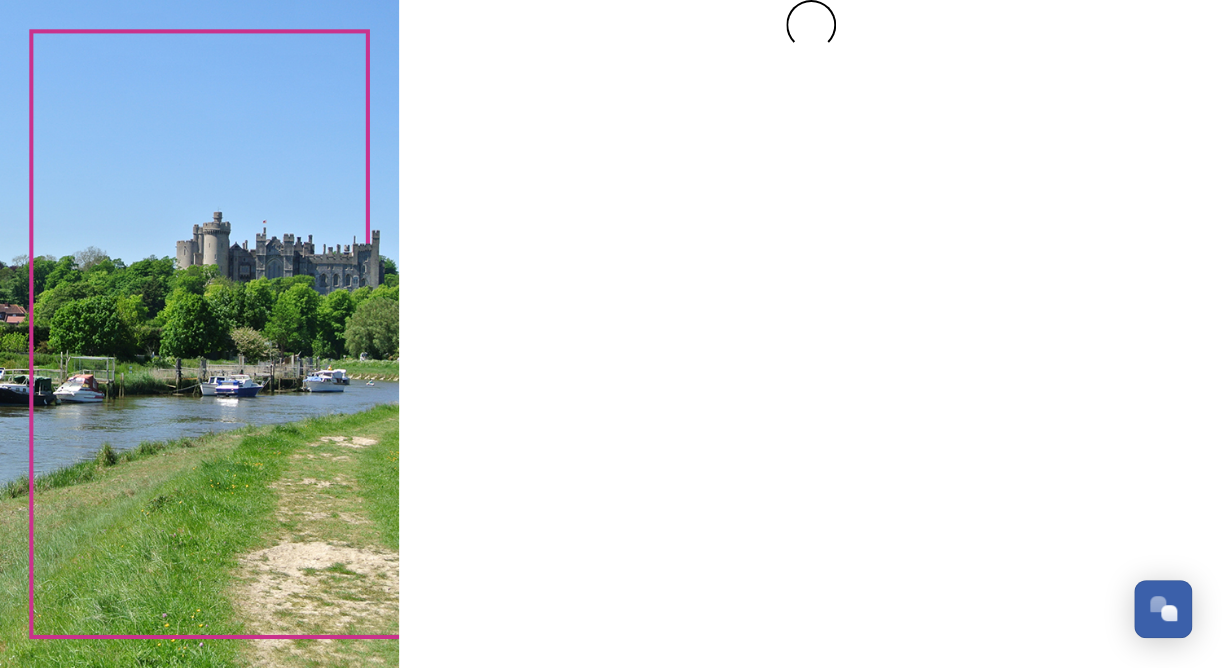 scroll, scrollTop: 0, scrollLeft: 0, axis: both 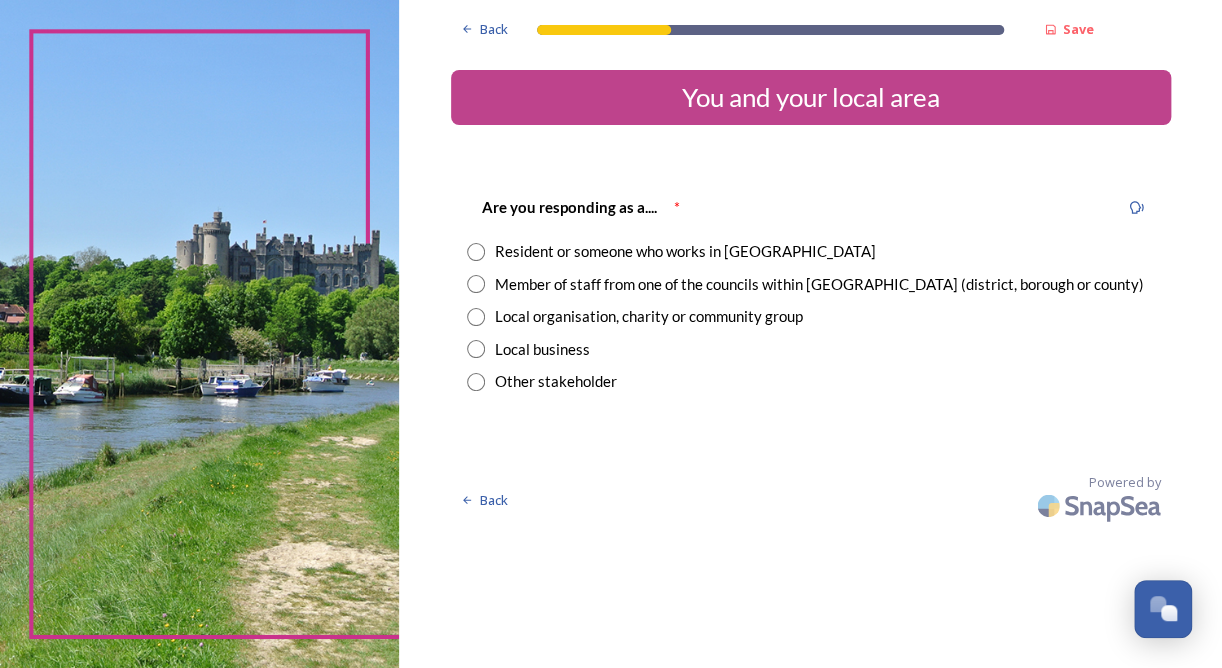 click at bounding box center [476, 284] 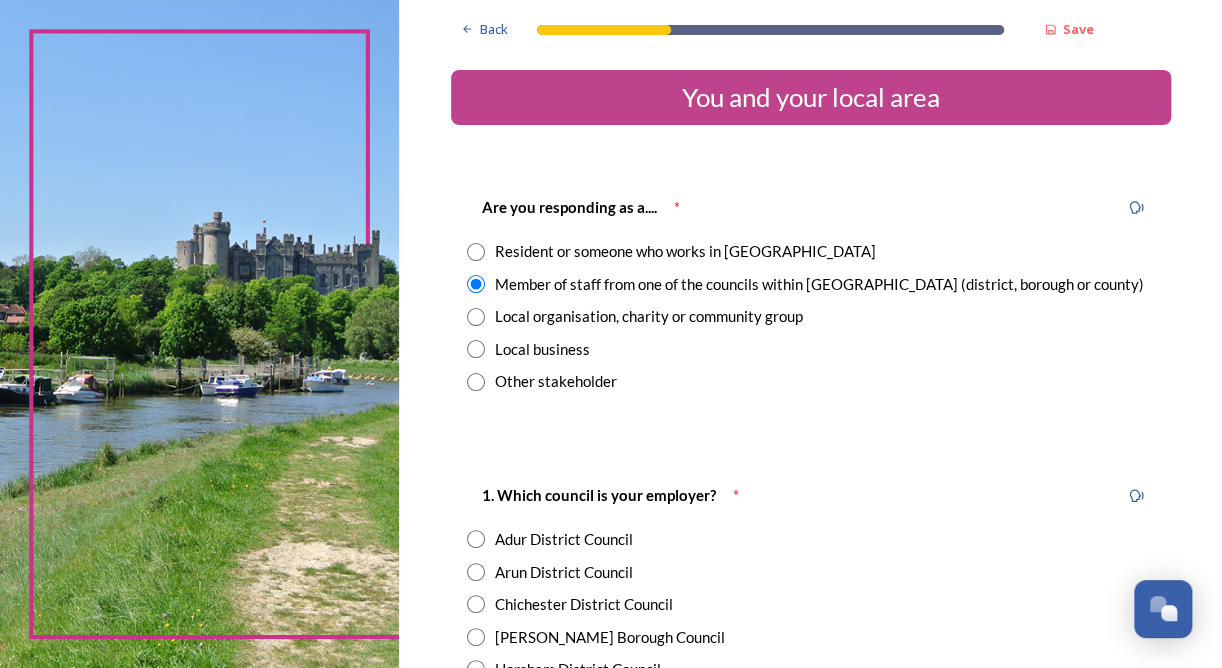 click at bounding box center [476, 252] 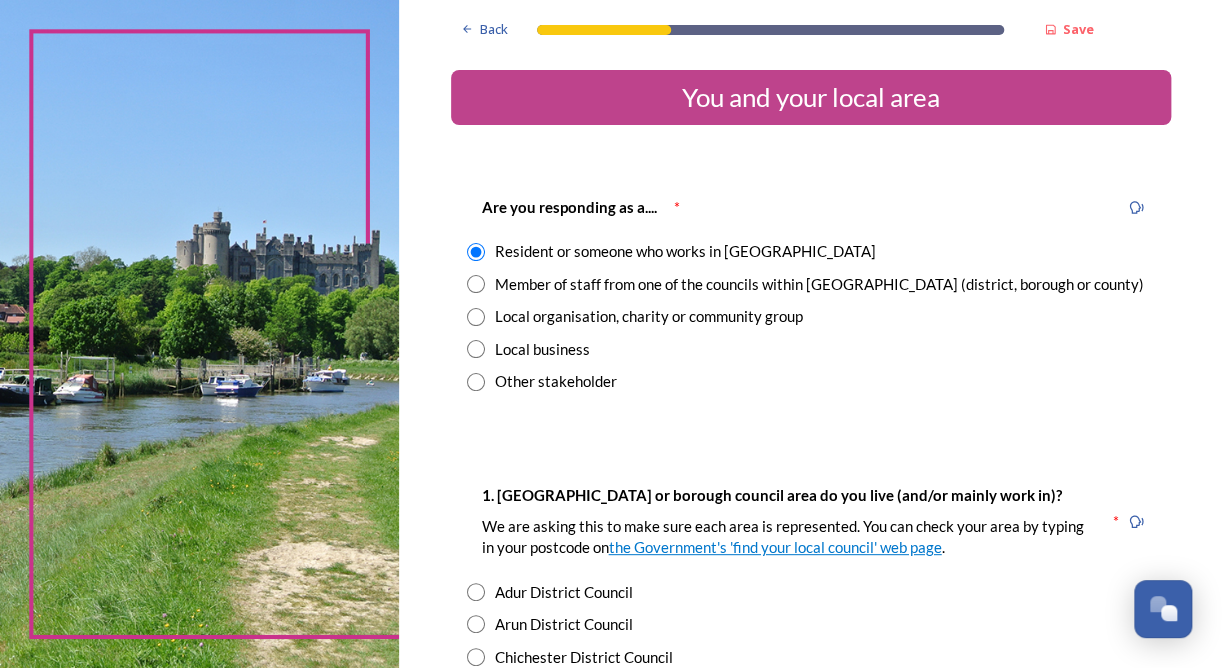 click at bounding box center (476, 284) 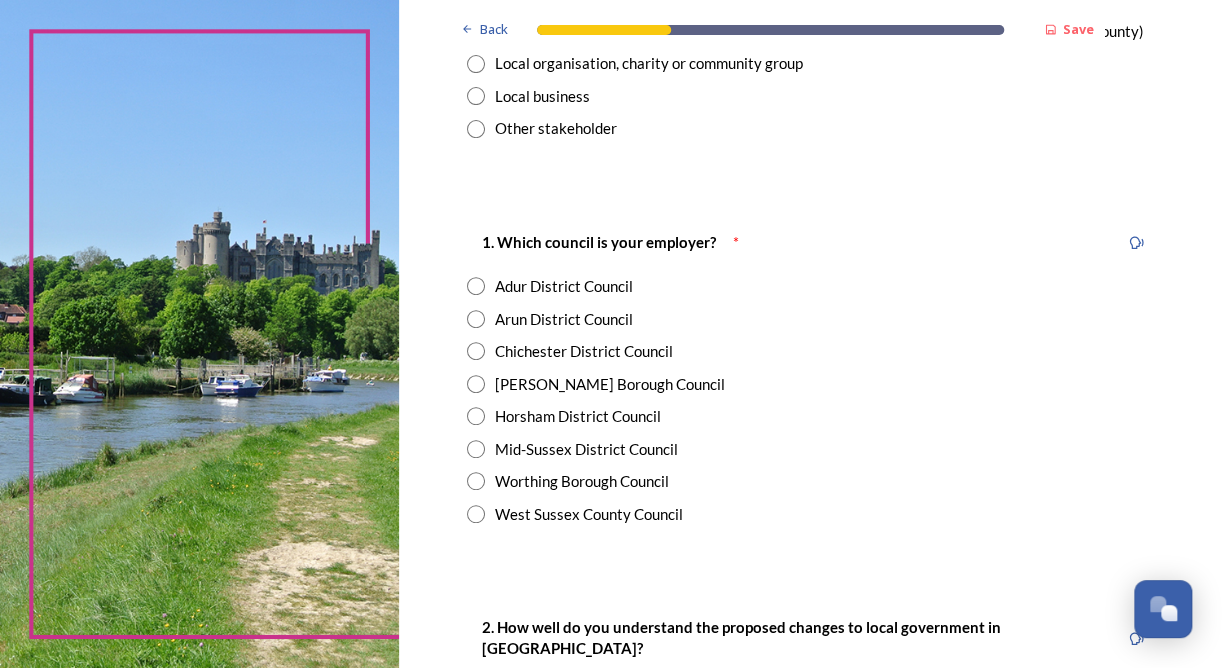 scroll, scrollTop: 300, scrollLeft: 0, axis: vertical 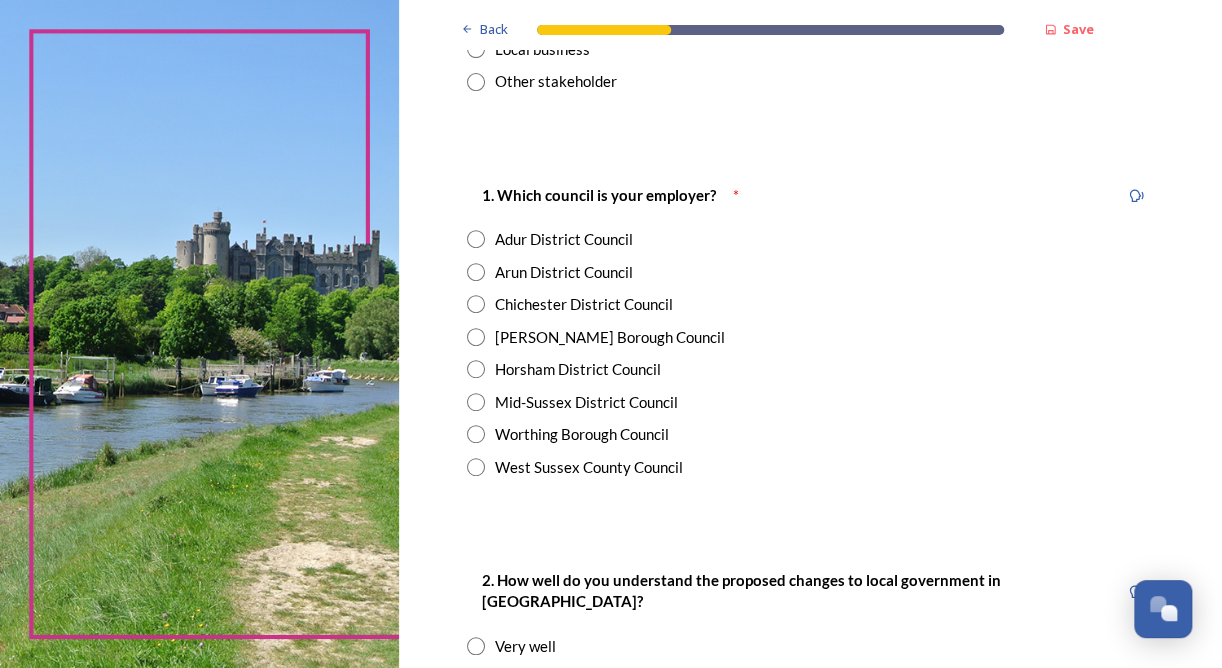 click at bounding box center (476, 467) 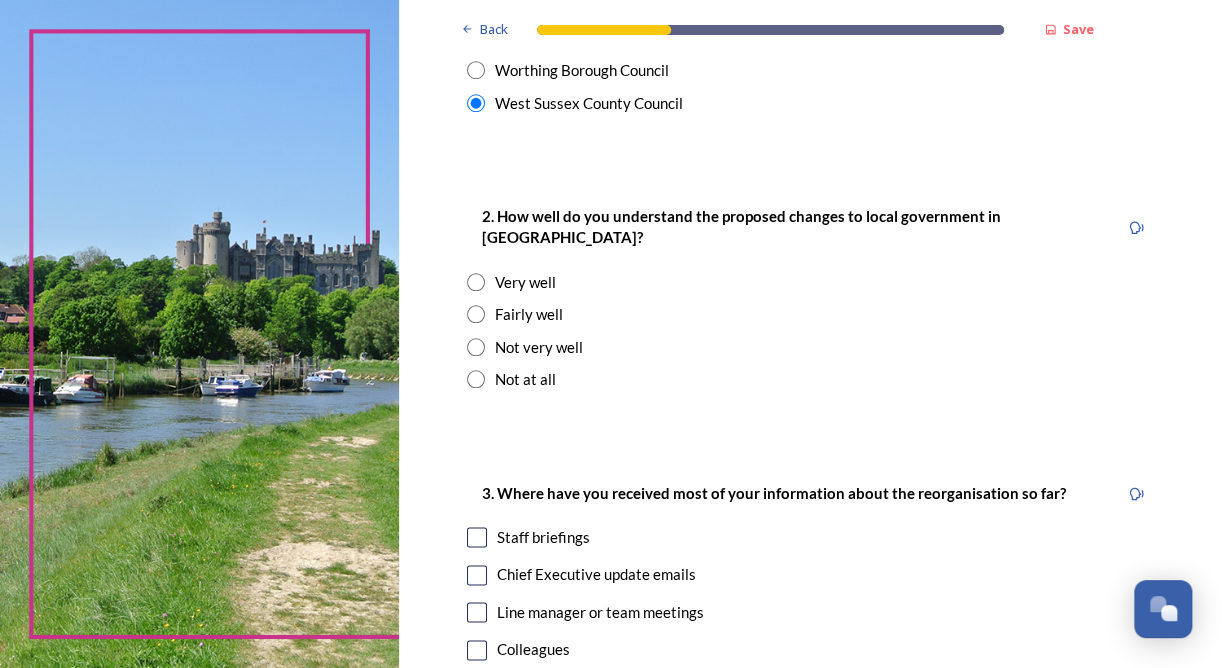 scroll, scrollTop: 700, scrollLeft: 0, axis: vertical 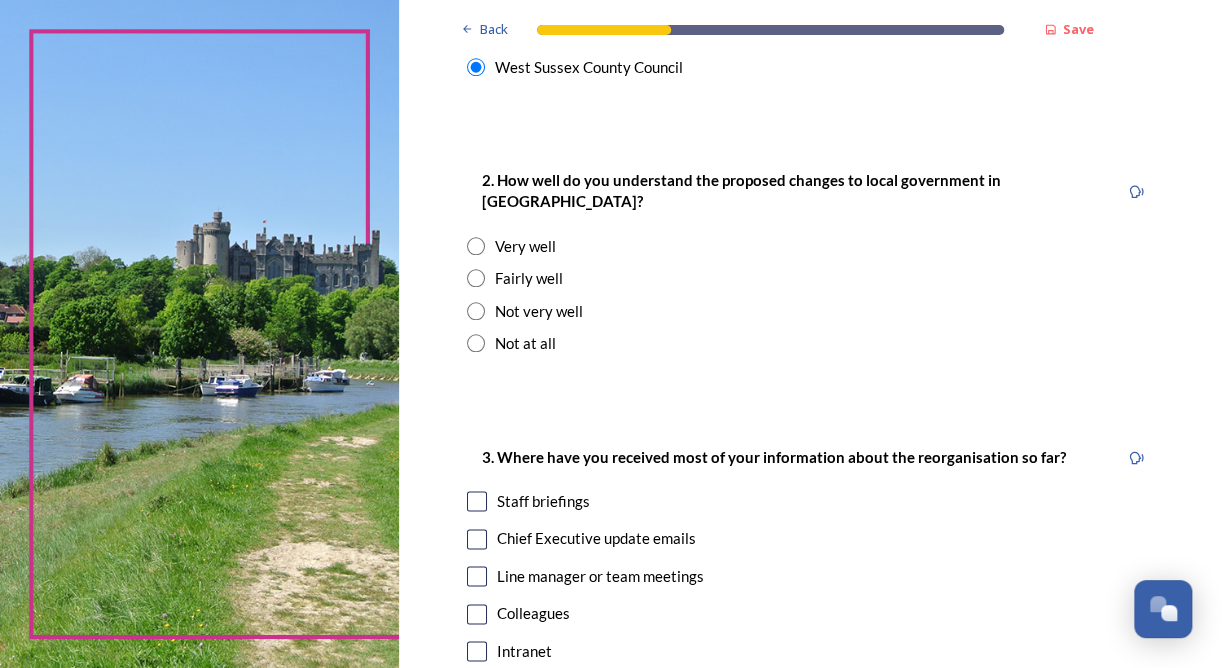 click at bounding box center [476, 278] 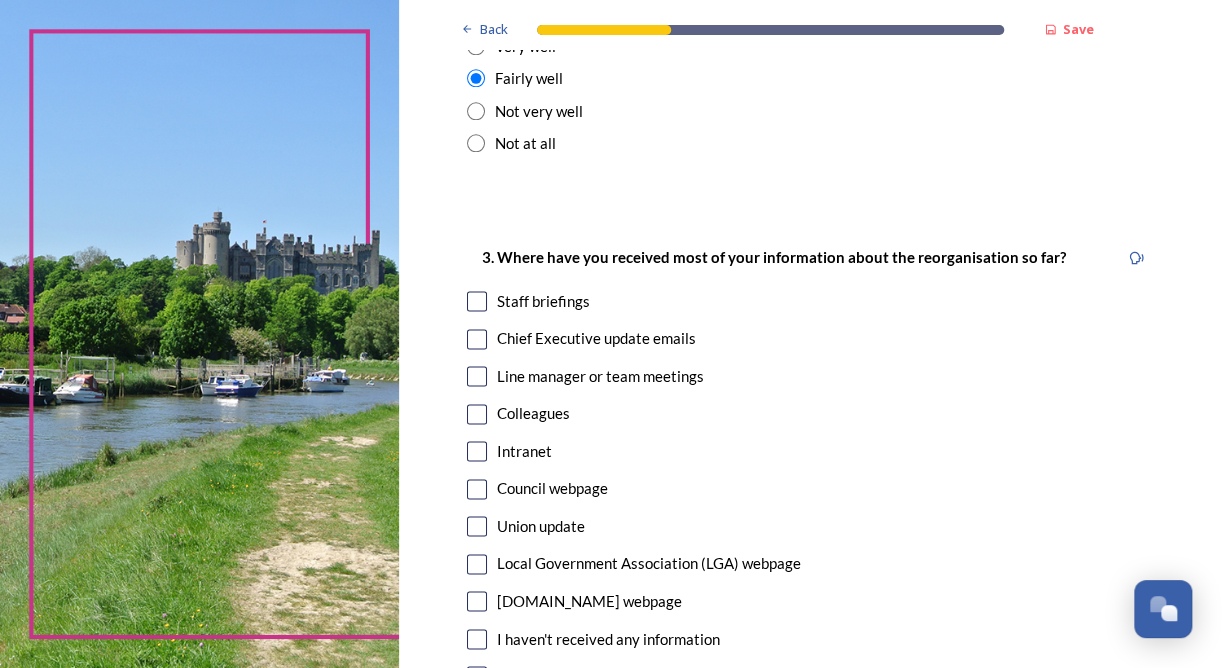 scroll, scrollTop: 1000, scrollLeft: 0, axis: vertical 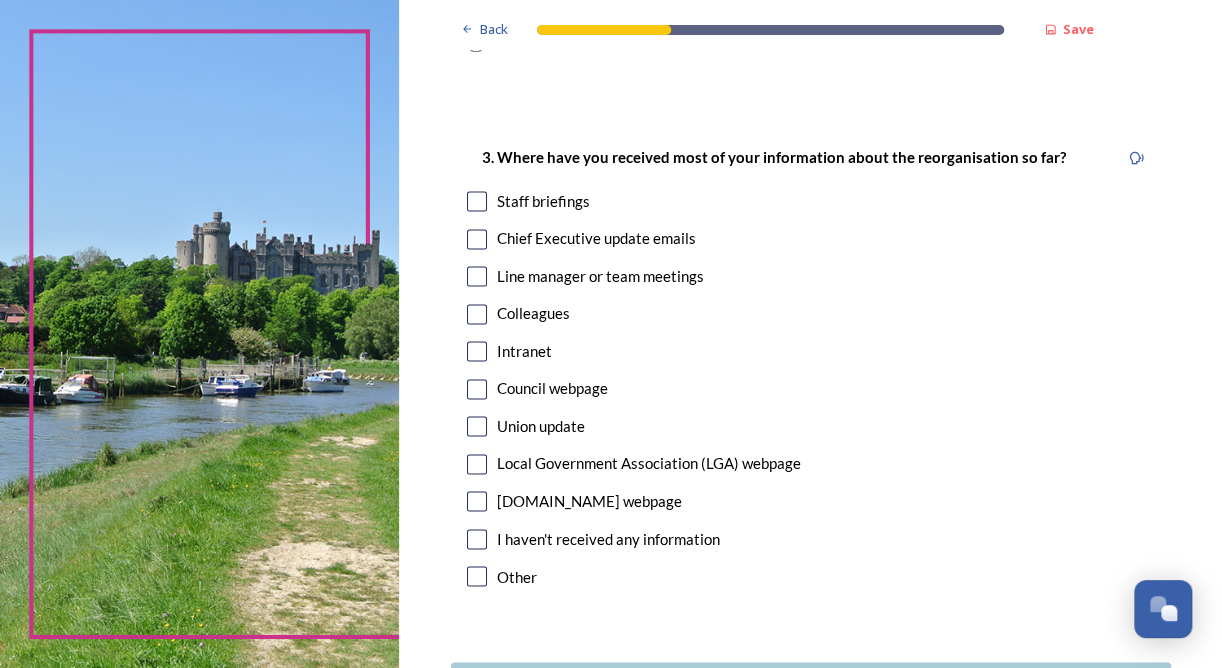 click at bounding box center (477, 201) 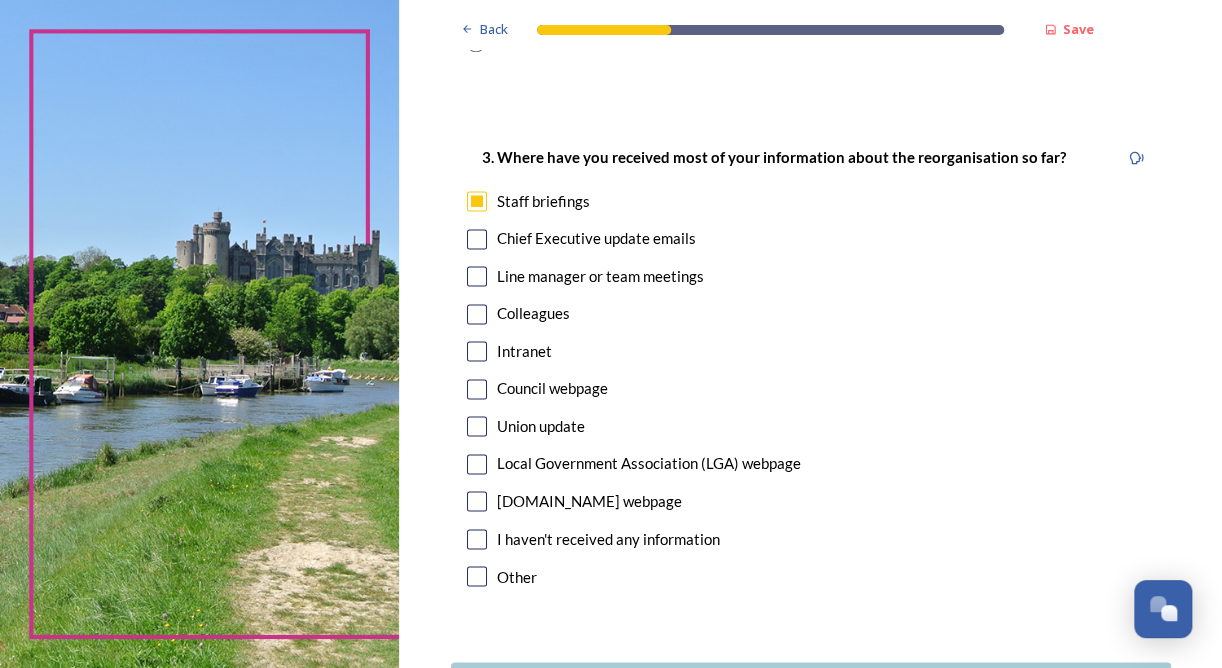 scroll, scrollTop: 1100, scrollLeft: 0, axis: vertical 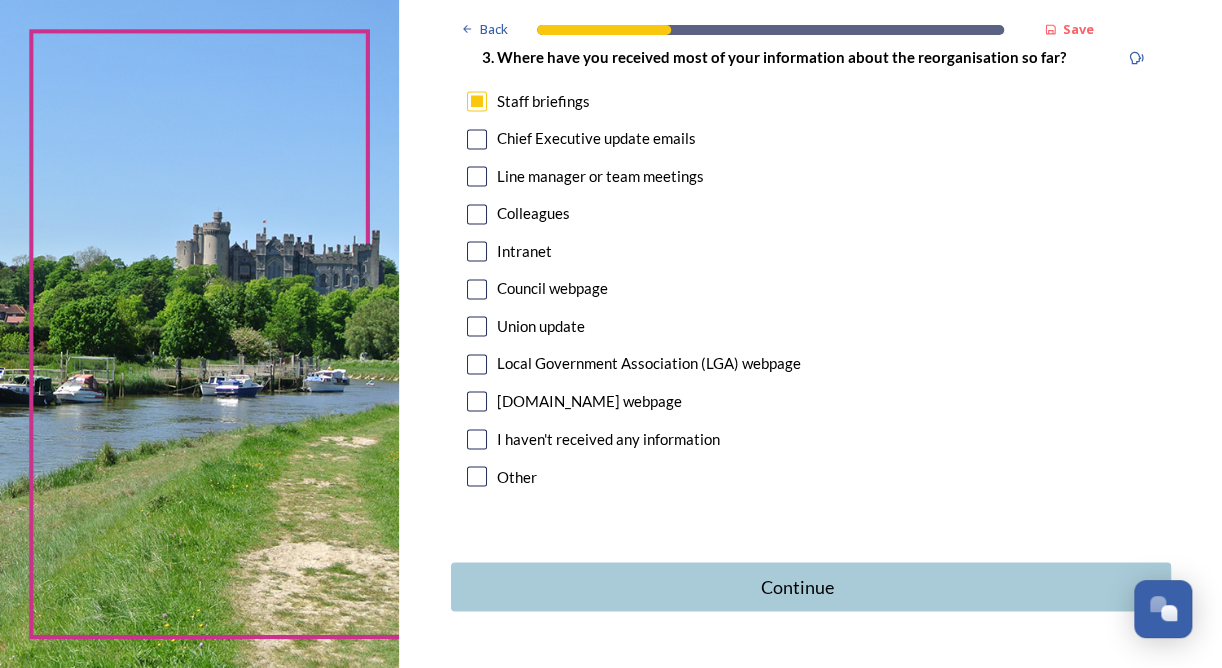 click at bounding box center (477, 139) 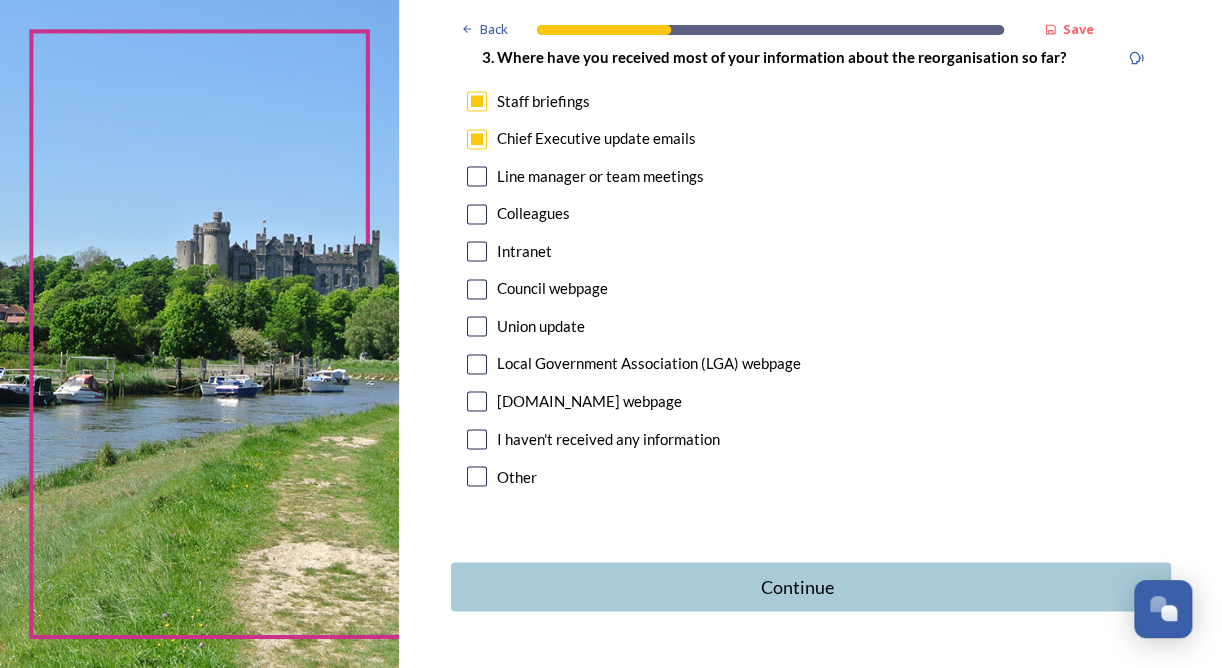 click at bounding box center (477, 326) 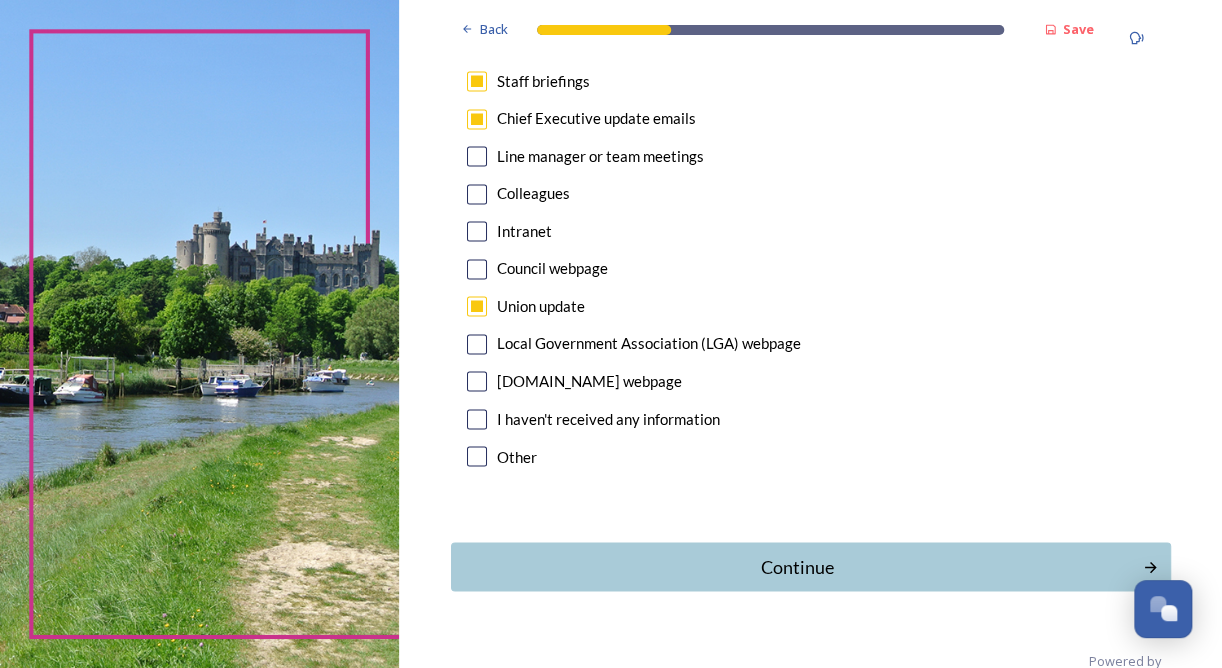 scroll, scrollTop: 1137, scrollLeft: 0, axis: vertical 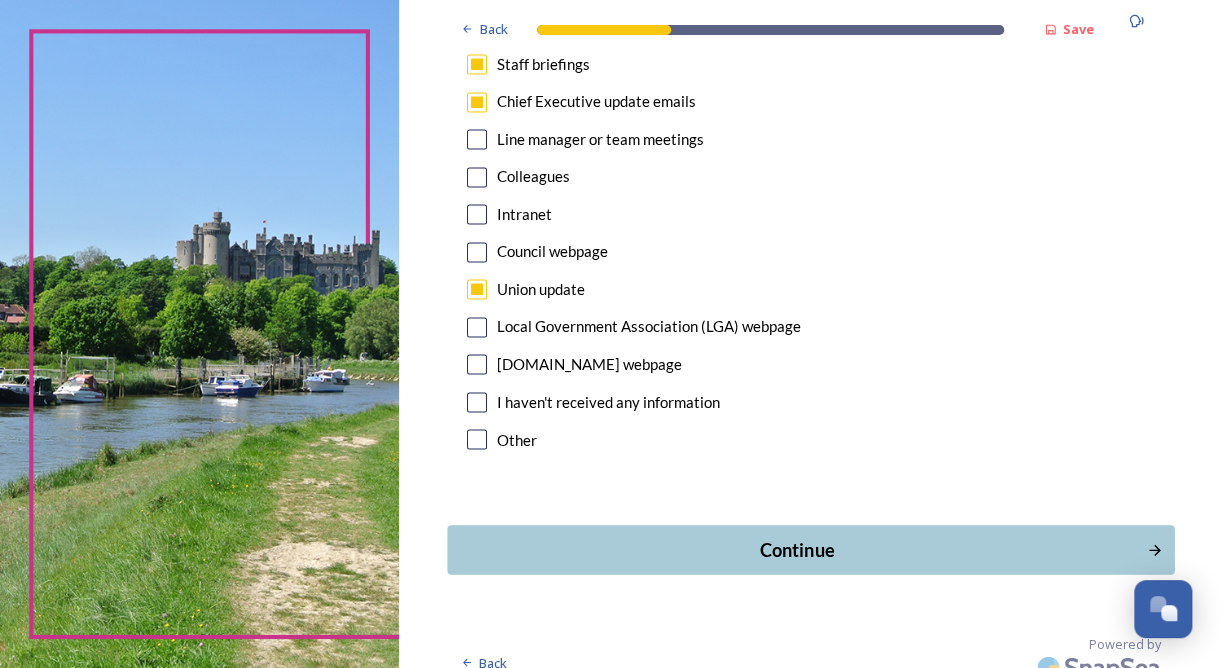 click on "Continue" at bounding box center (796, 549) 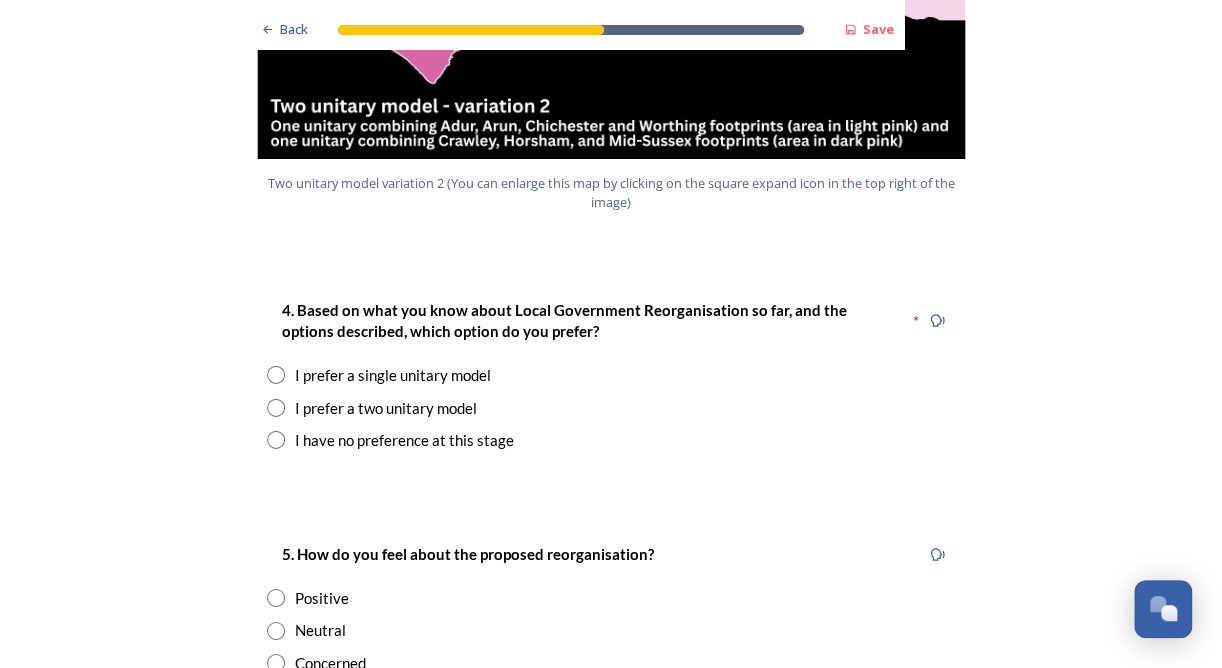 scroll, scrollTop: 2600, scrollLeft: 0, axis: vertical 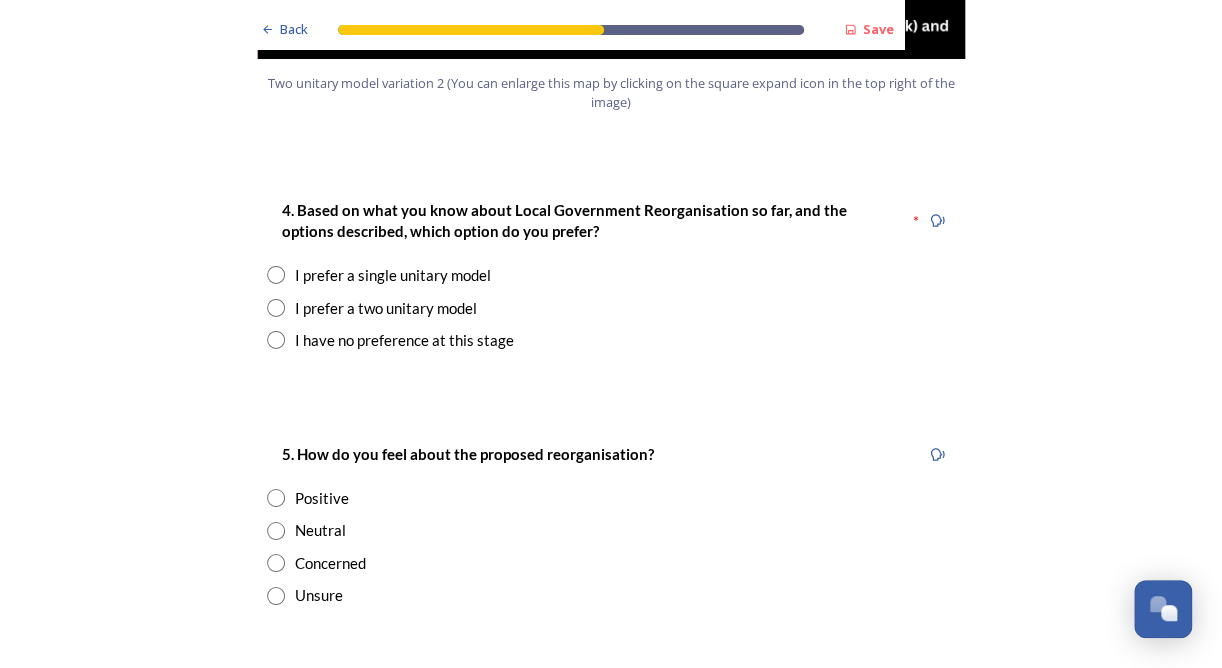 click at bounding box center [276, 275] 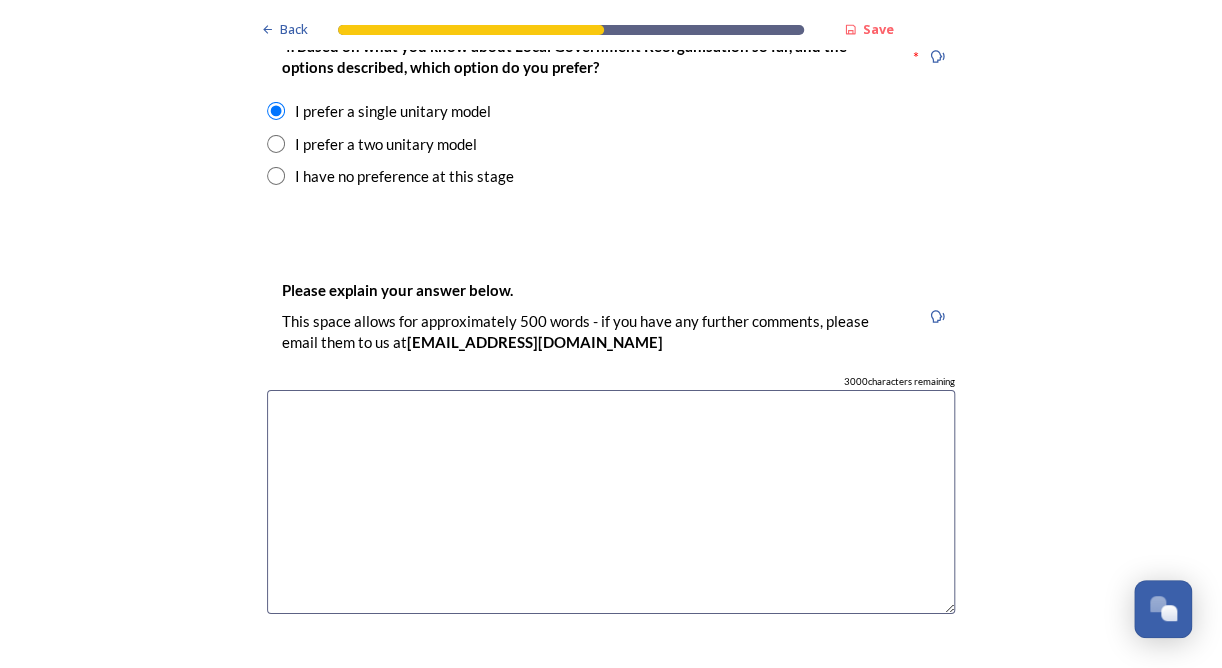 scroll, scrollTop: 2800, scrollLeft: 0, axis: vertical 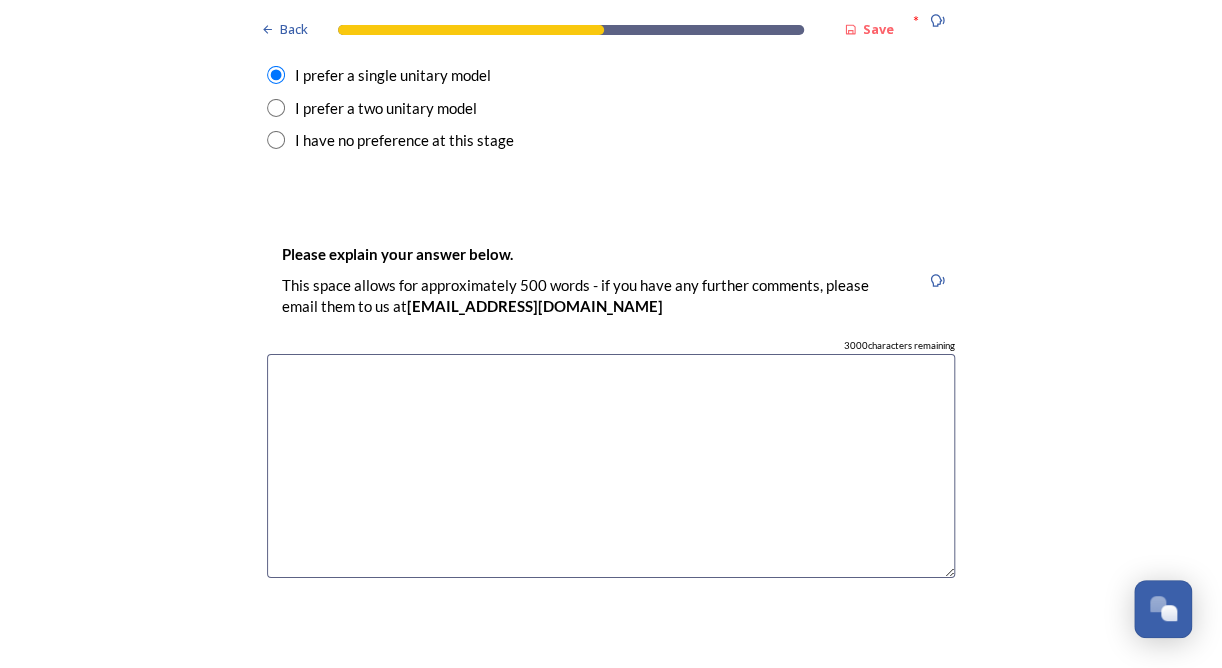 click at bounding box center [611, 466] 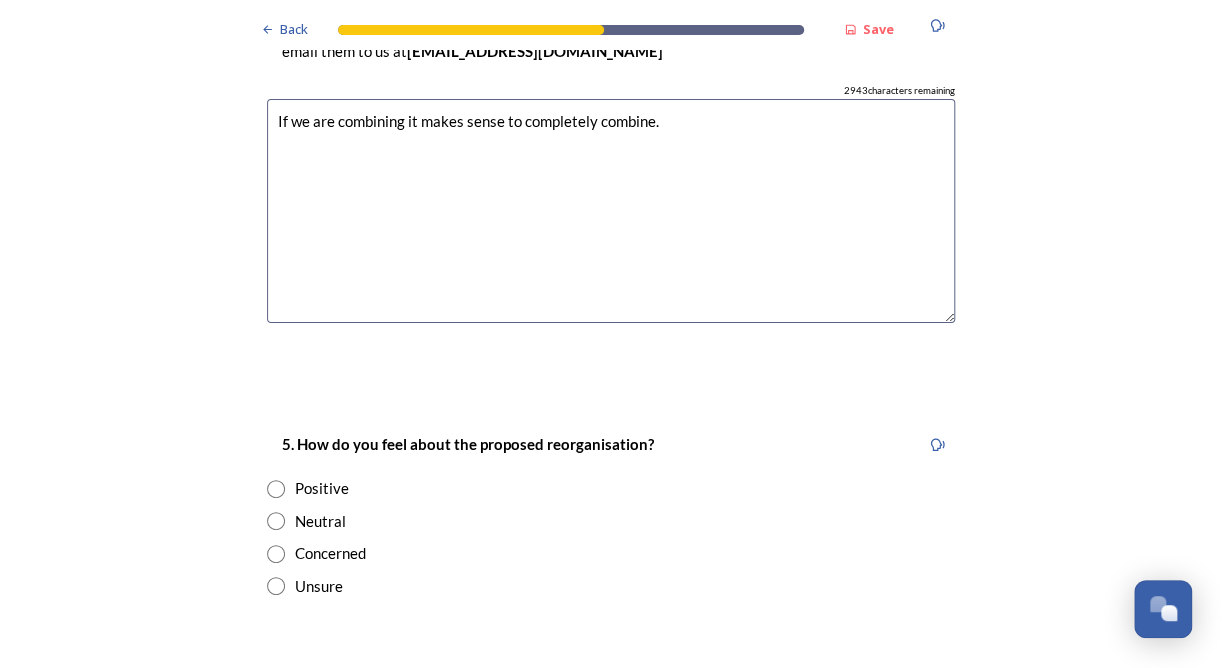 scroll, scrollTop: 3200, scrollLeft: 0, axis: vertical 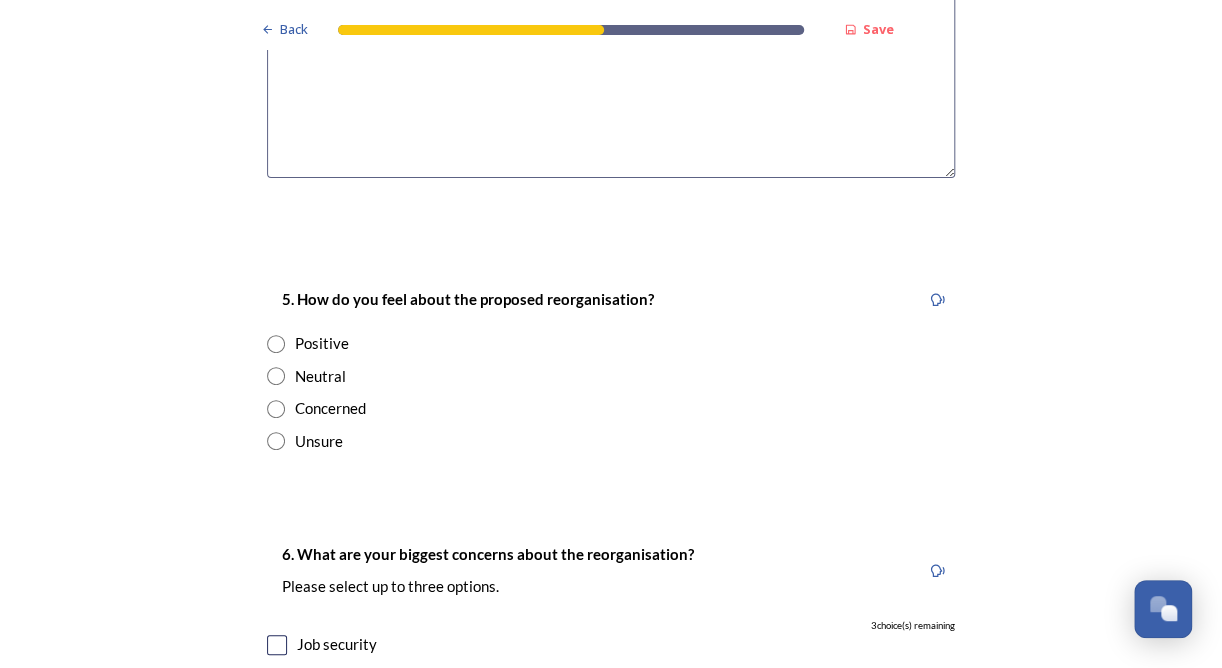 type on "If we are combining it makes sense to completely combine." 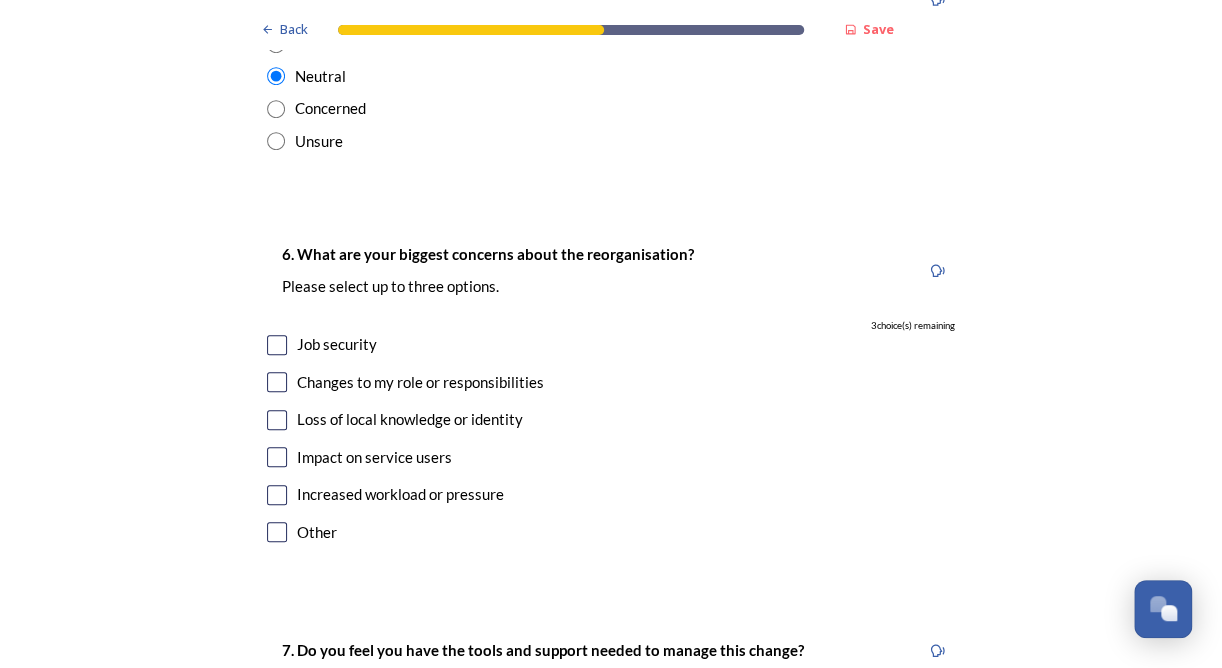 scroll, scrollTop: 3600, scrollLeft: 0, axis: vertical 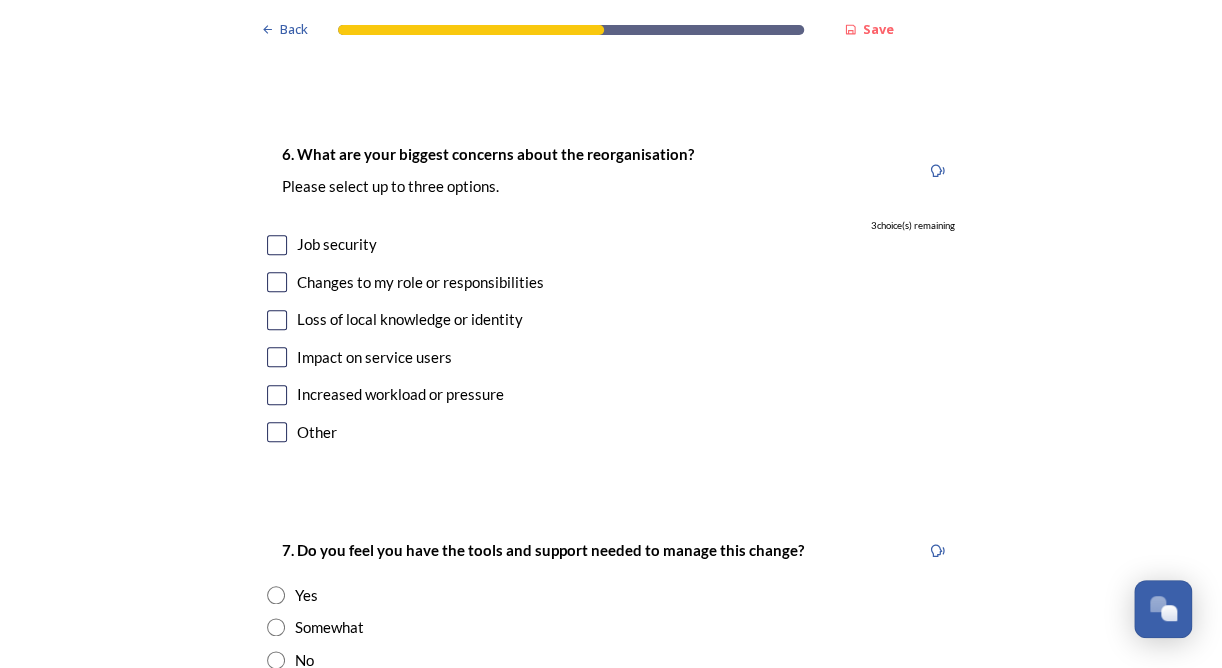 click at bounding box center (277, 245) 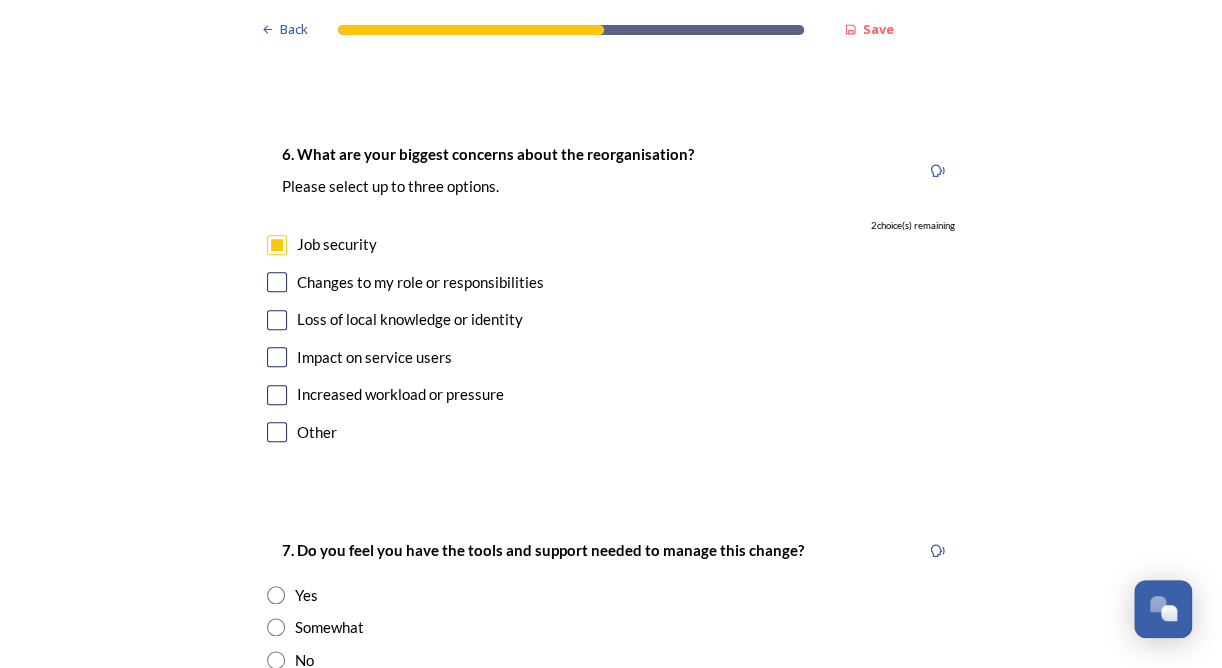 click at bounding box center [277, 282] 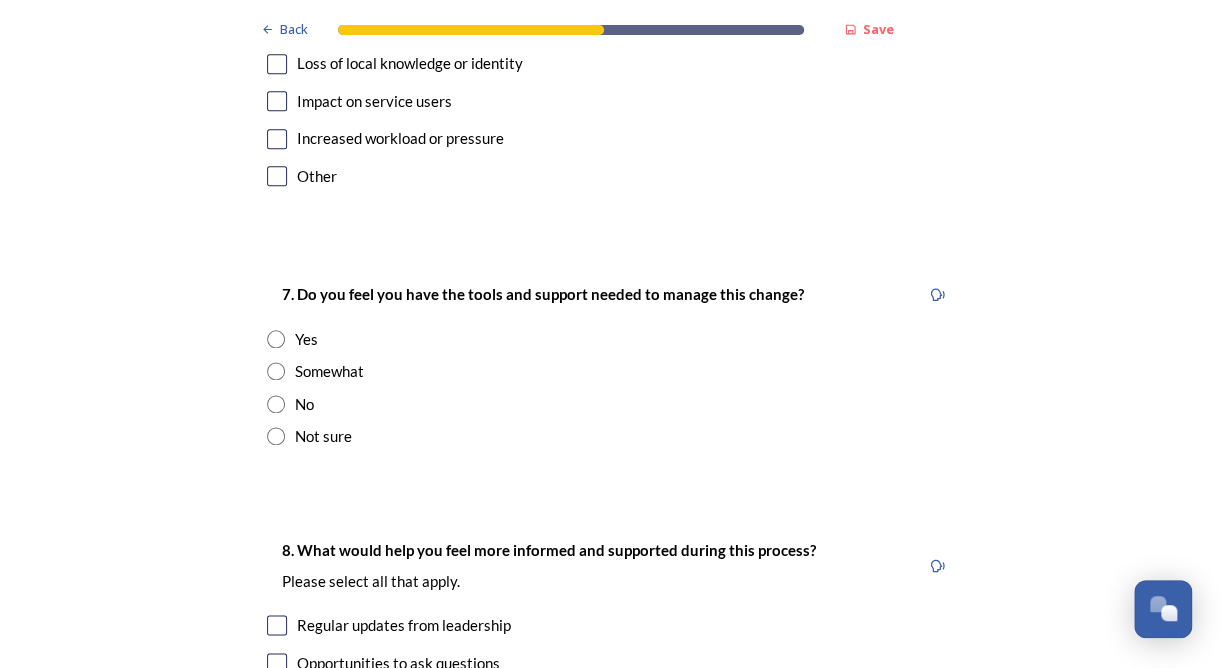 scroll, scrollTop: 3900, scrollLeft: 0, axis: vertical 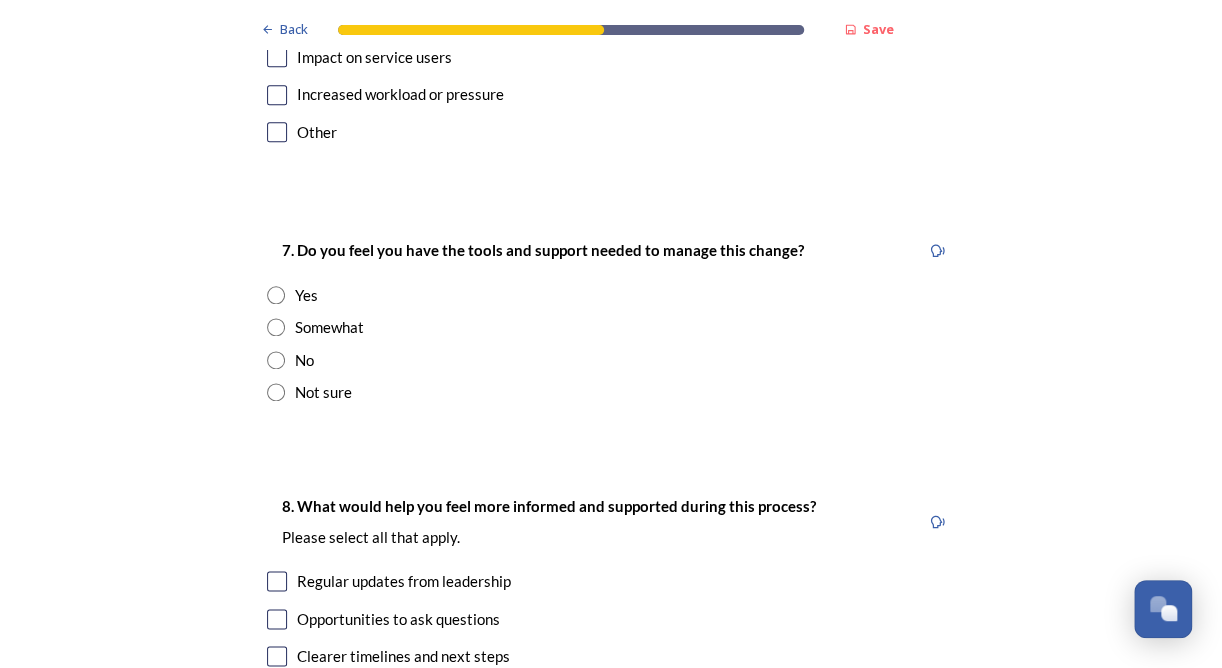 click at bounding box center [276, 360] 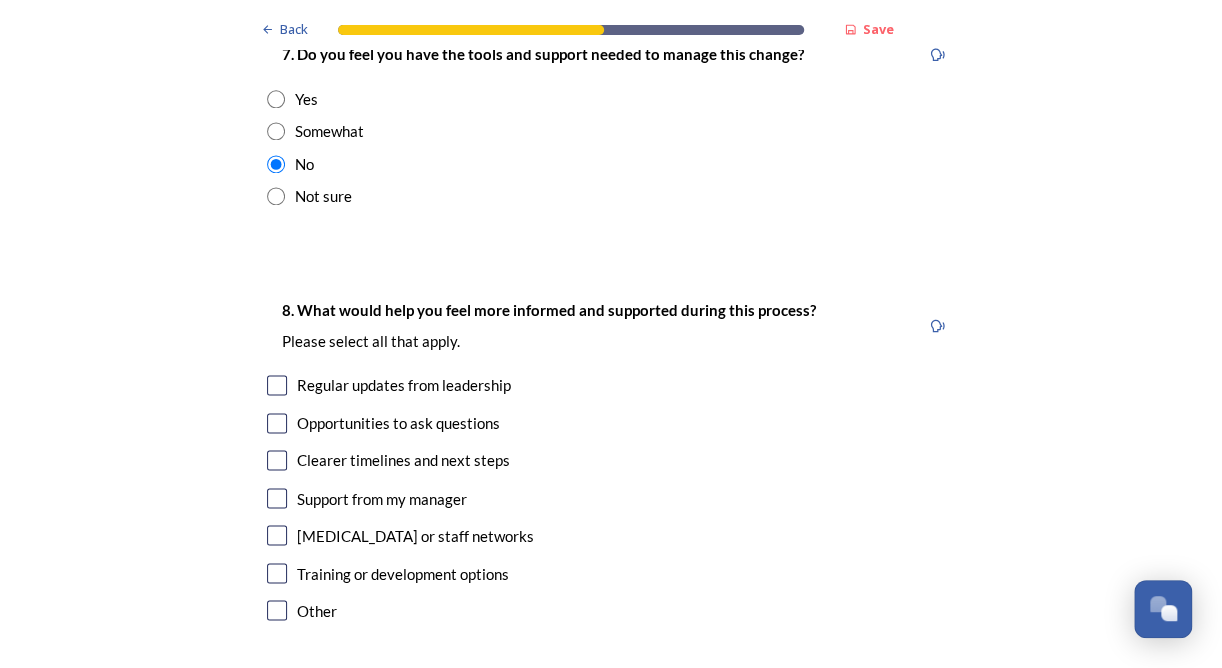 scroll, scrollTop: 4100, scrollLeft: 0, axis: vertical 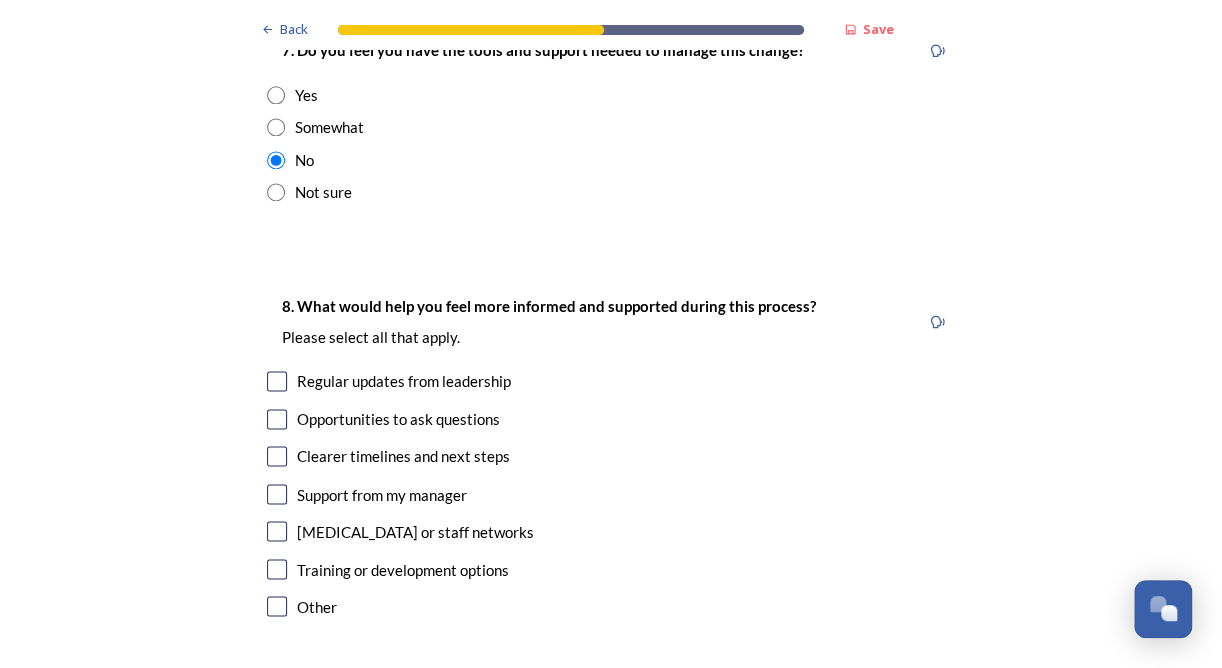 click at bounding box center [276, 127] 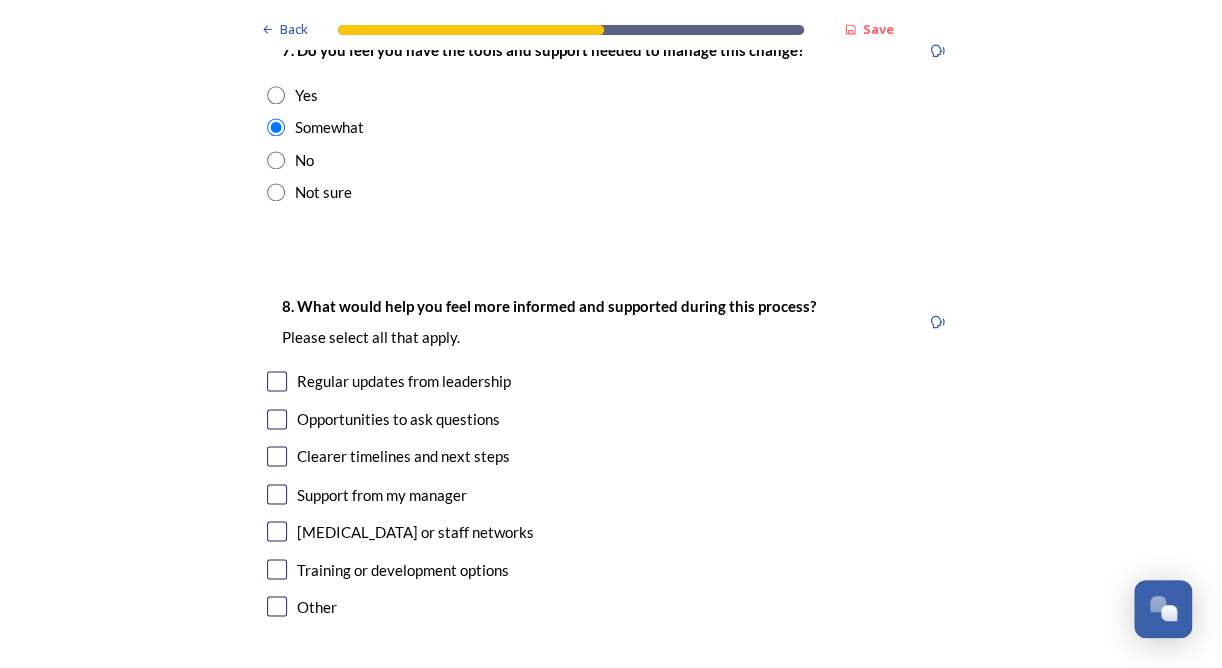 scroll, scrollTop: 4100, scrollLeft: 0, axis: vertical 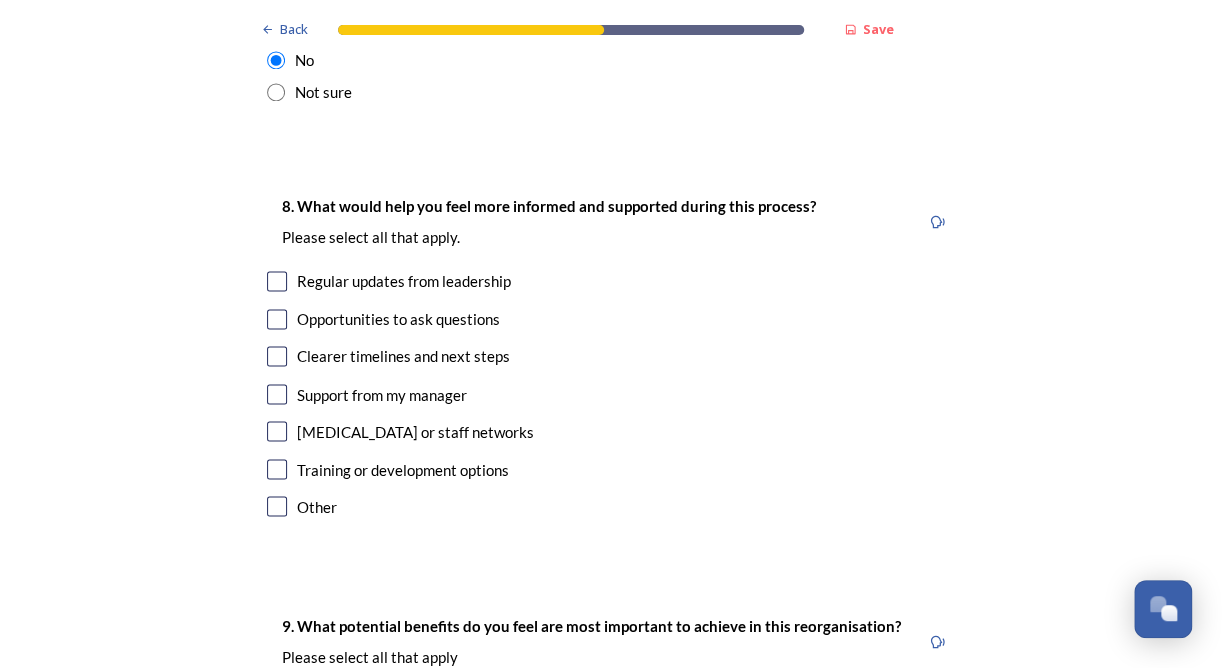 click at bounding box center [277, 356] 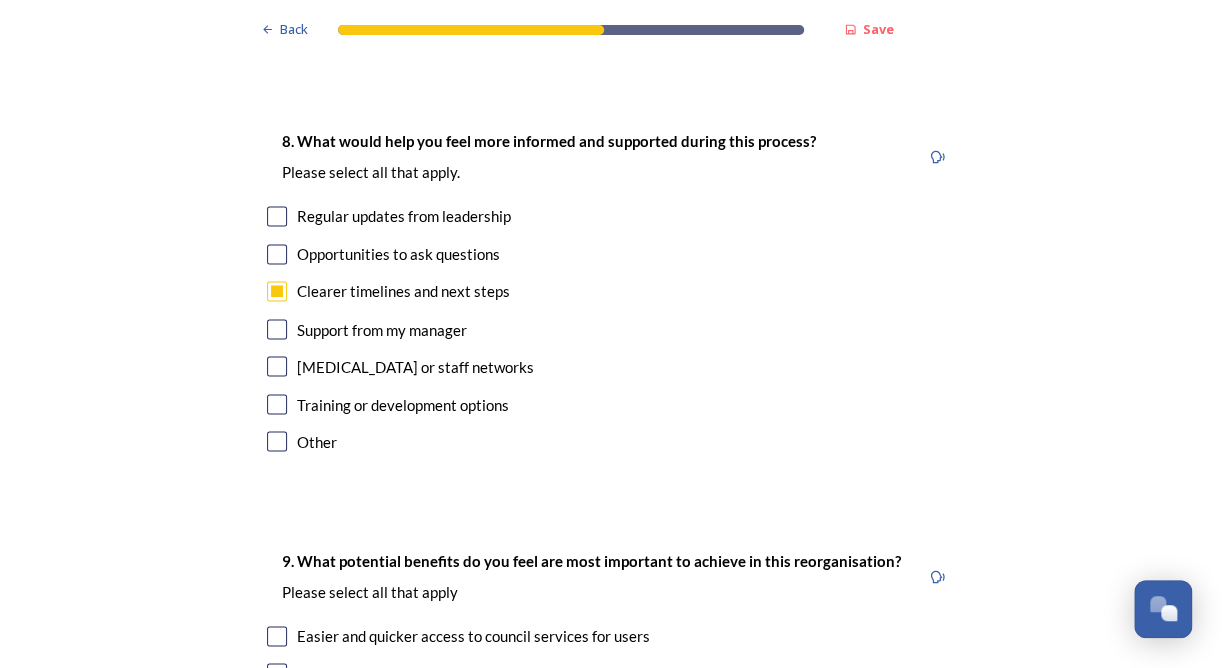 scroll, scrollTop: 4300, scrollLeft: 0, axis: vertical 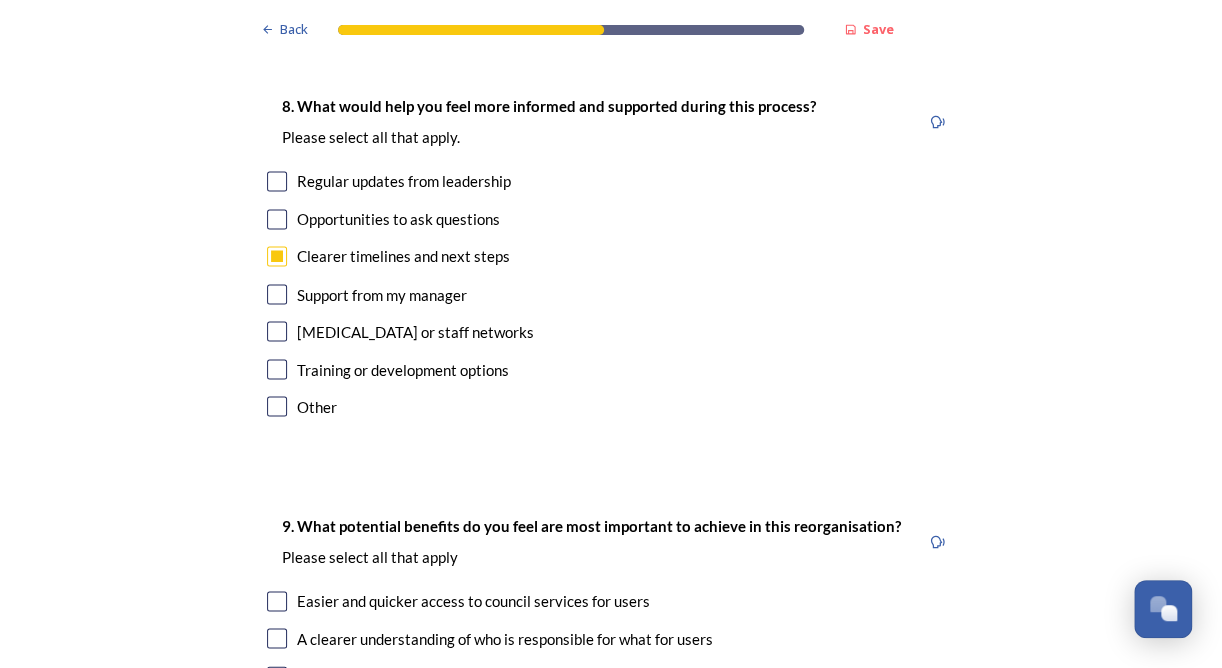 click at bounding box center (277, 256) 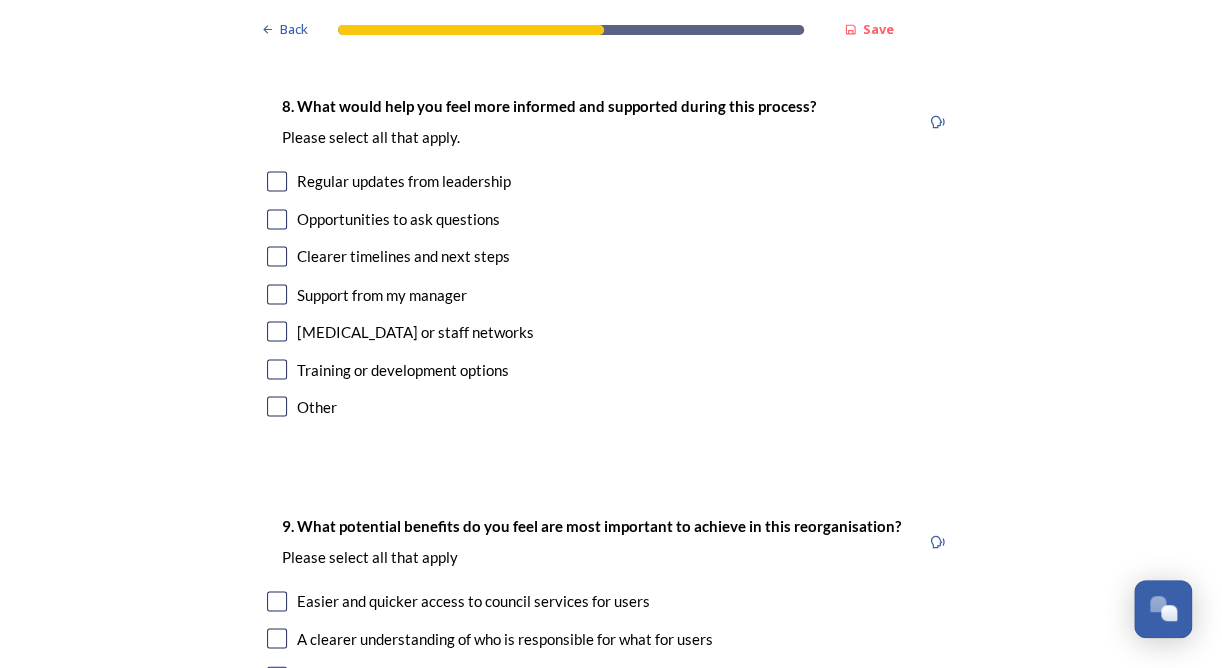 click at bounding box center (277, 406) 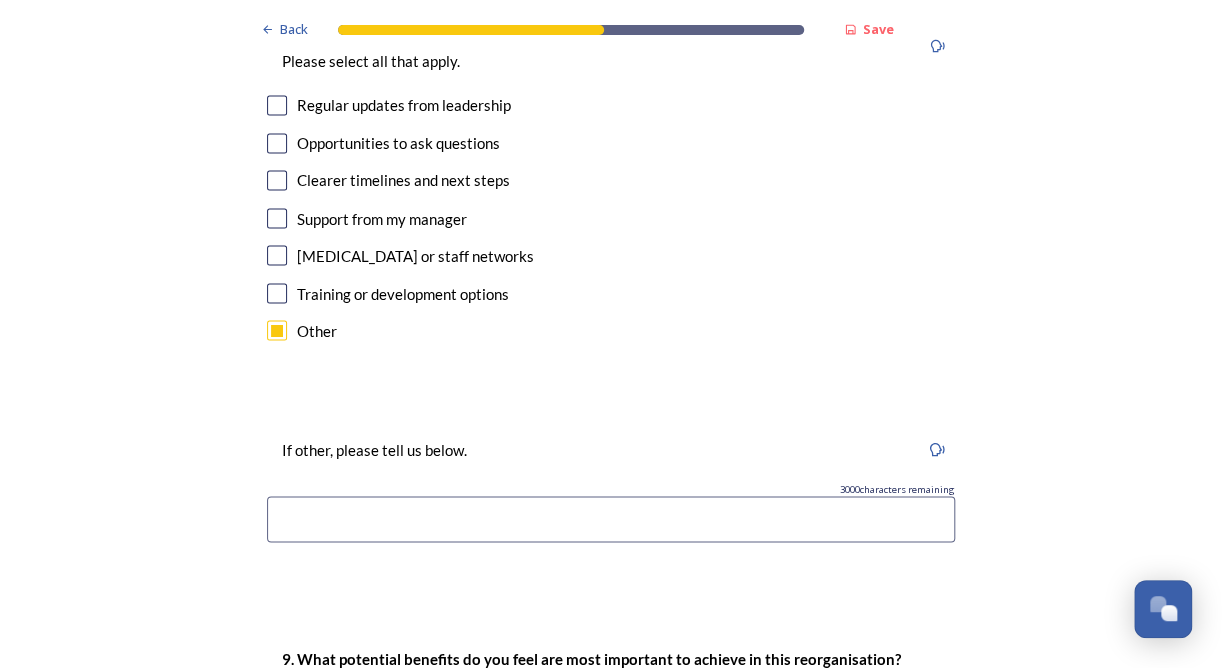 scroll, scrollTop: 4500, scrollLeft: 0, axis: vertical 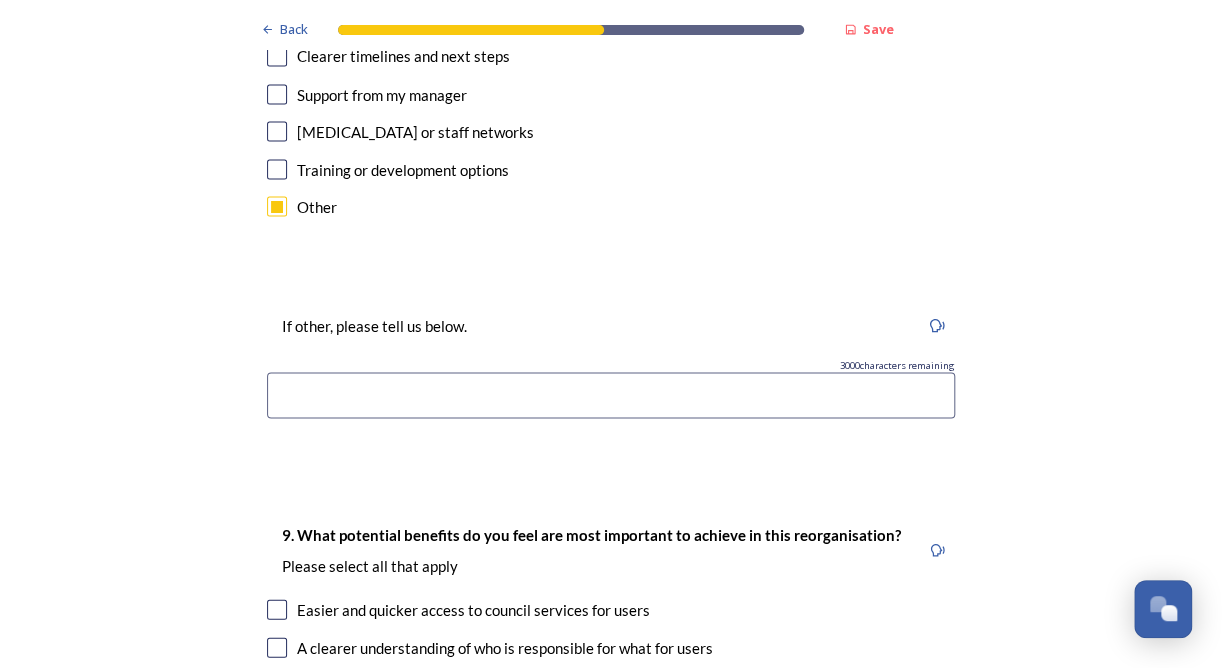 click at bounding box center [611, 395] 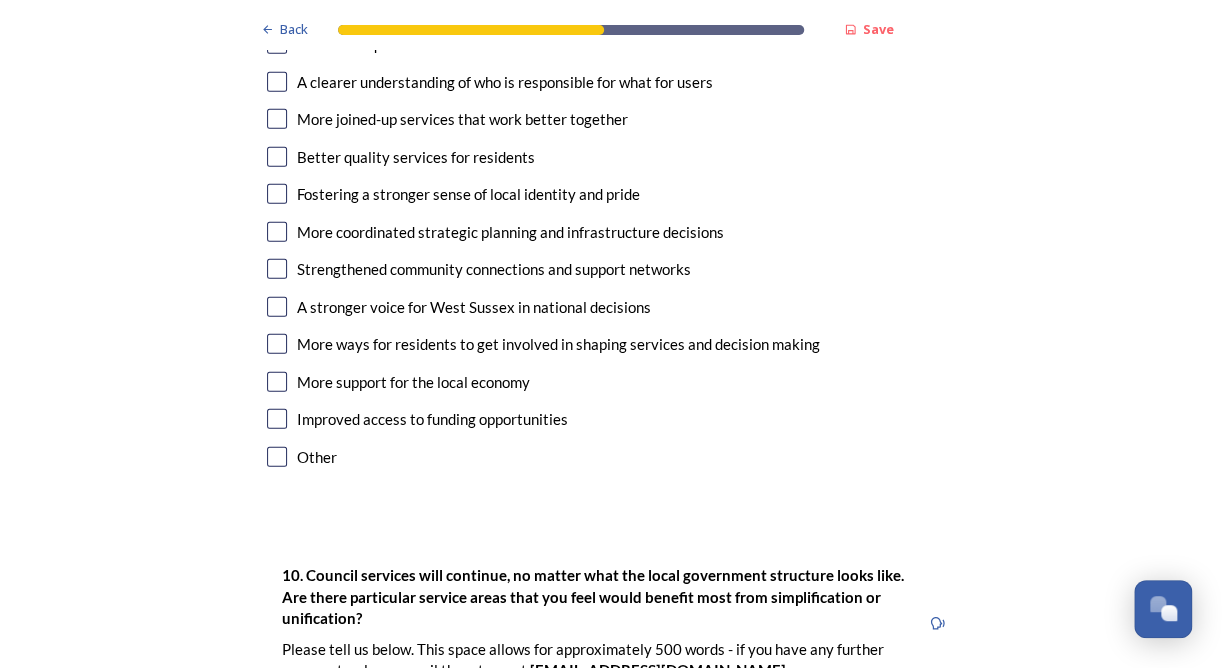 scroll, scrollTop: 5100, scrollLeft: 0, axis: vertical 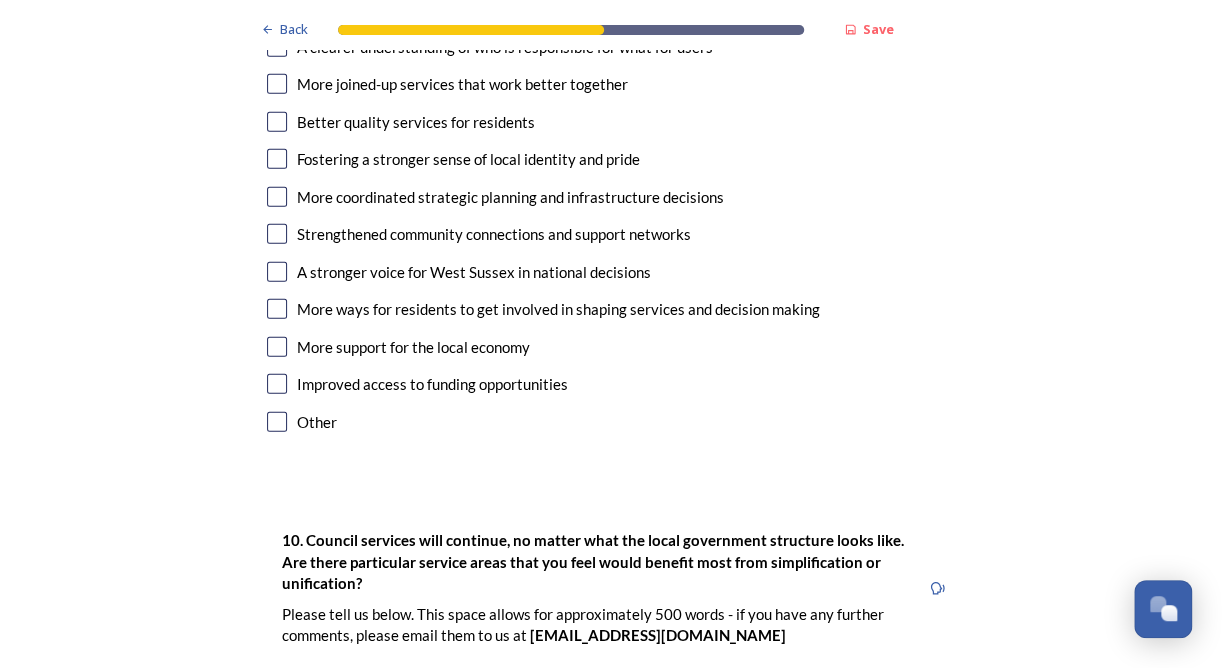 type on "More information on the impact on jobs." 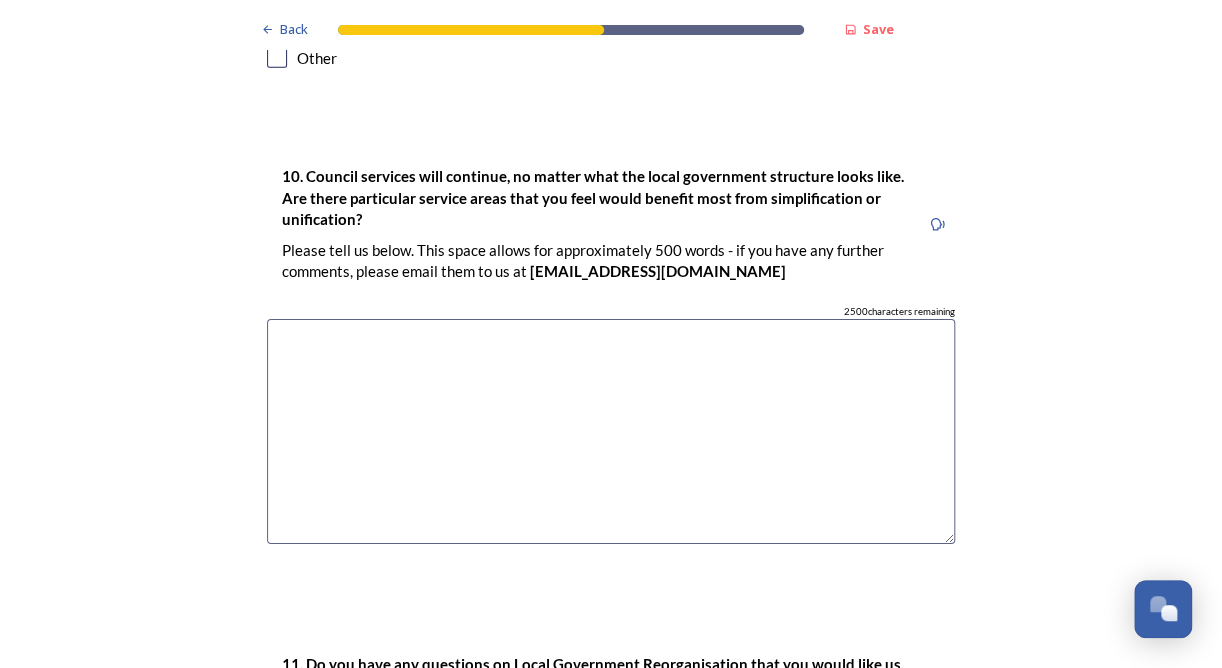 scroll, scrollTop: 5500, scrollLeft: 0, axis: vertical 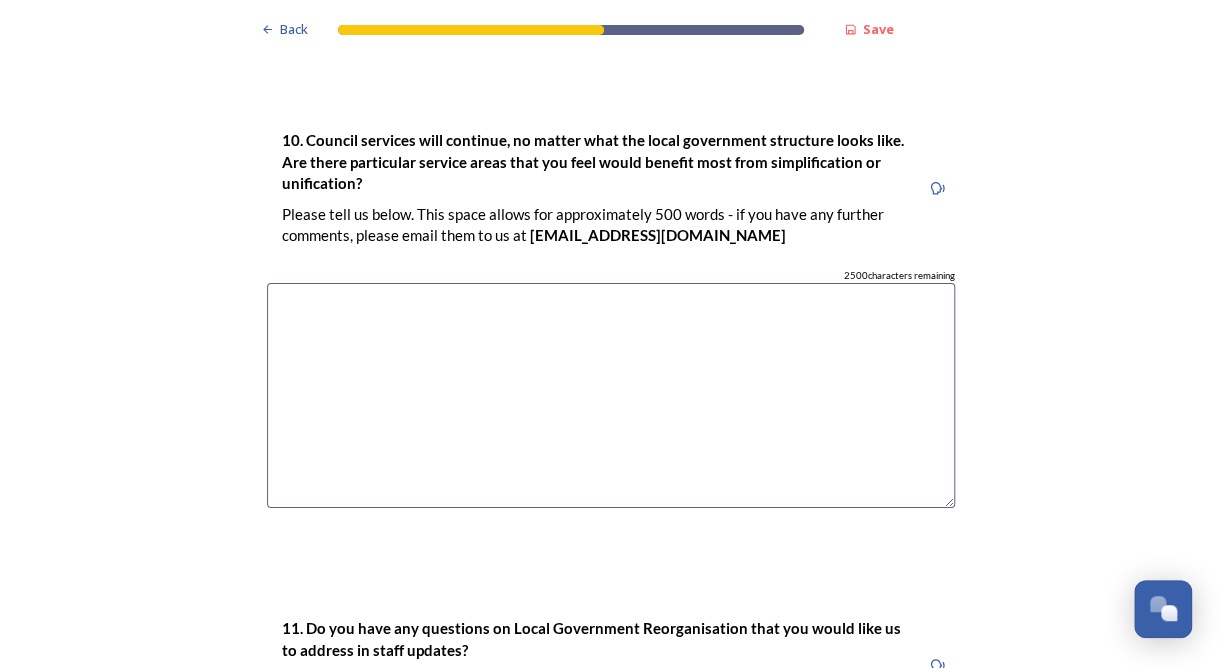 click at bounding box center (611, 395) 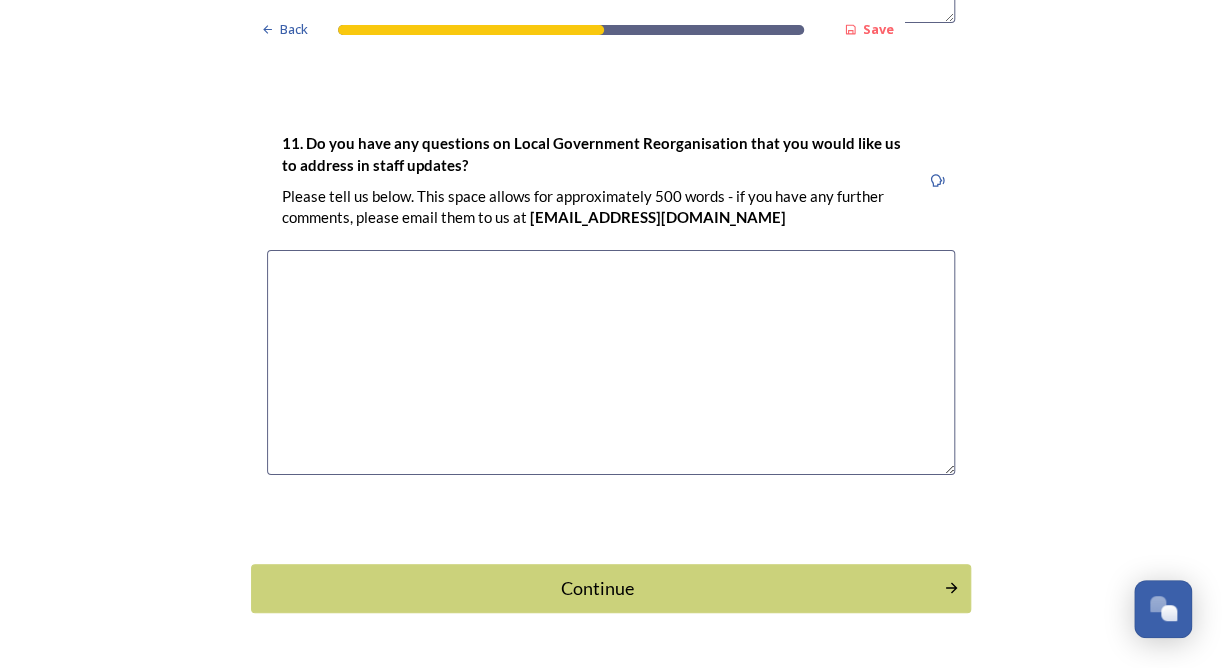 scroll, scrollTop: 5485, scrollLeft: 0, axis: vertical 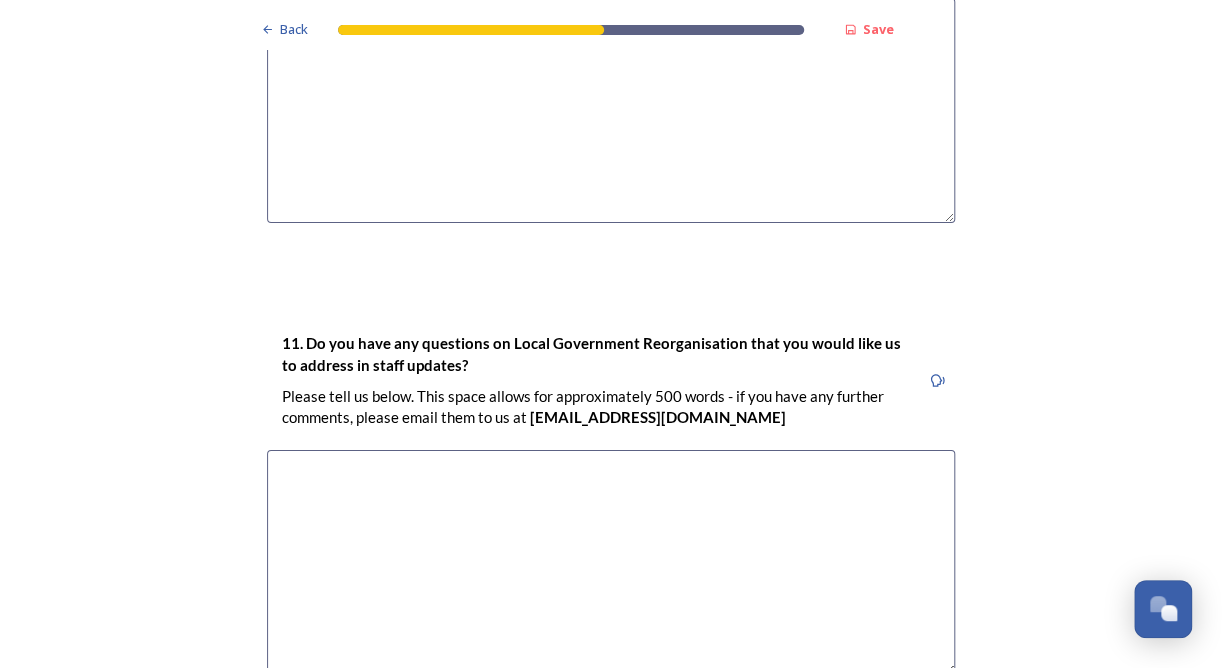 type on "No, having previously working in a unitary authority I did not see a difference on the frontline." 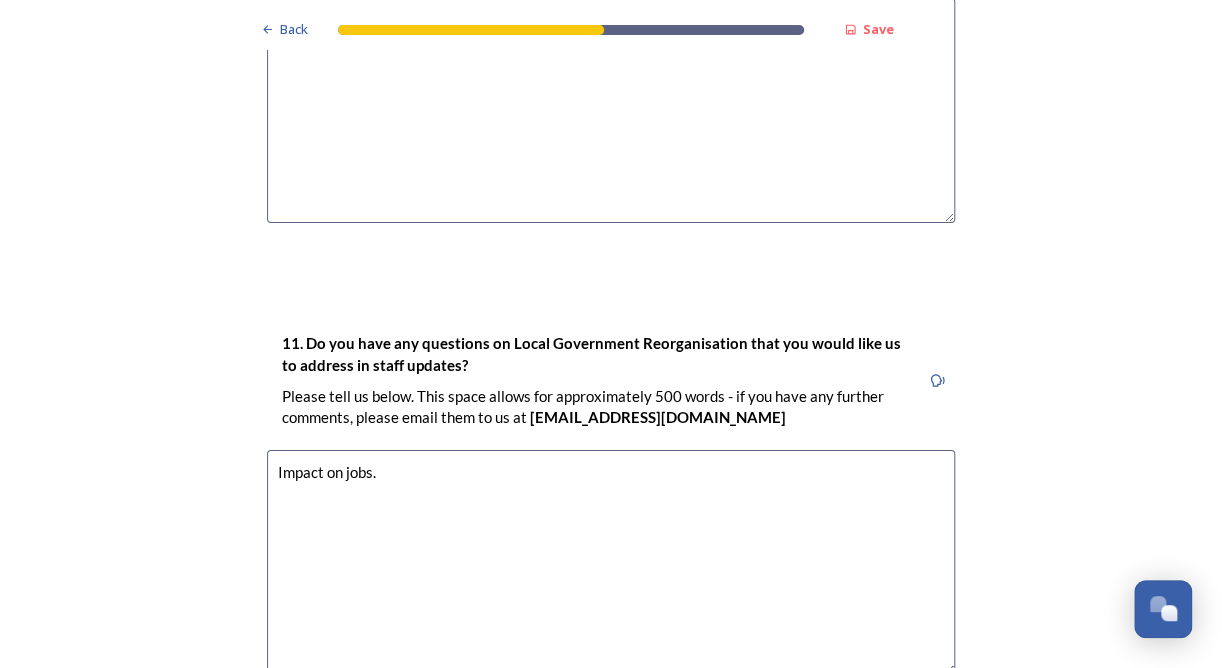 scroll, scrollTop: 5985, scrollLeft: 0, axis: vertical 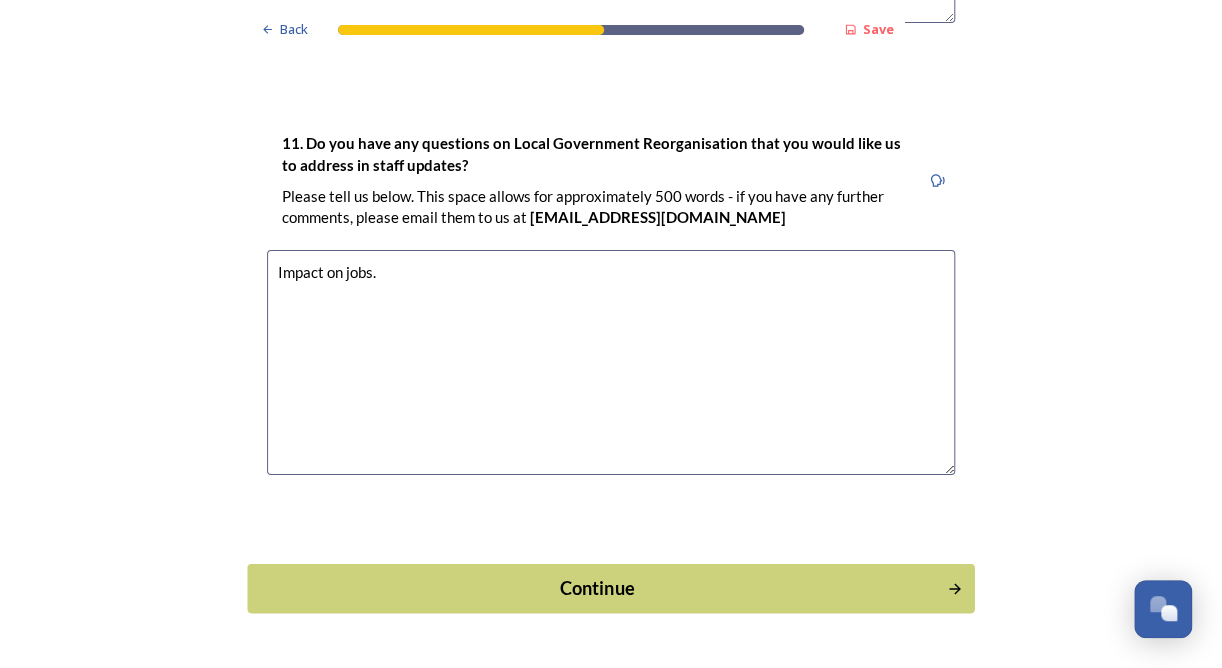 type on "Impact on jobs." 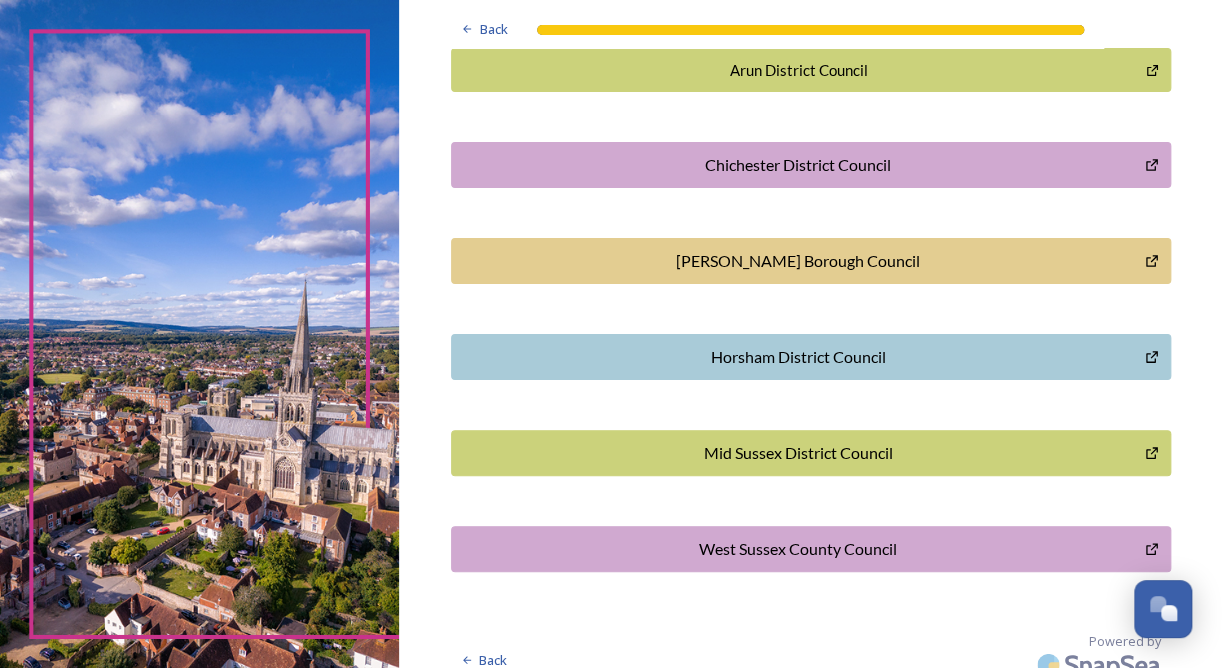 scroll, scrollTop: 617, scrollLeft: 0, axis: vertical 